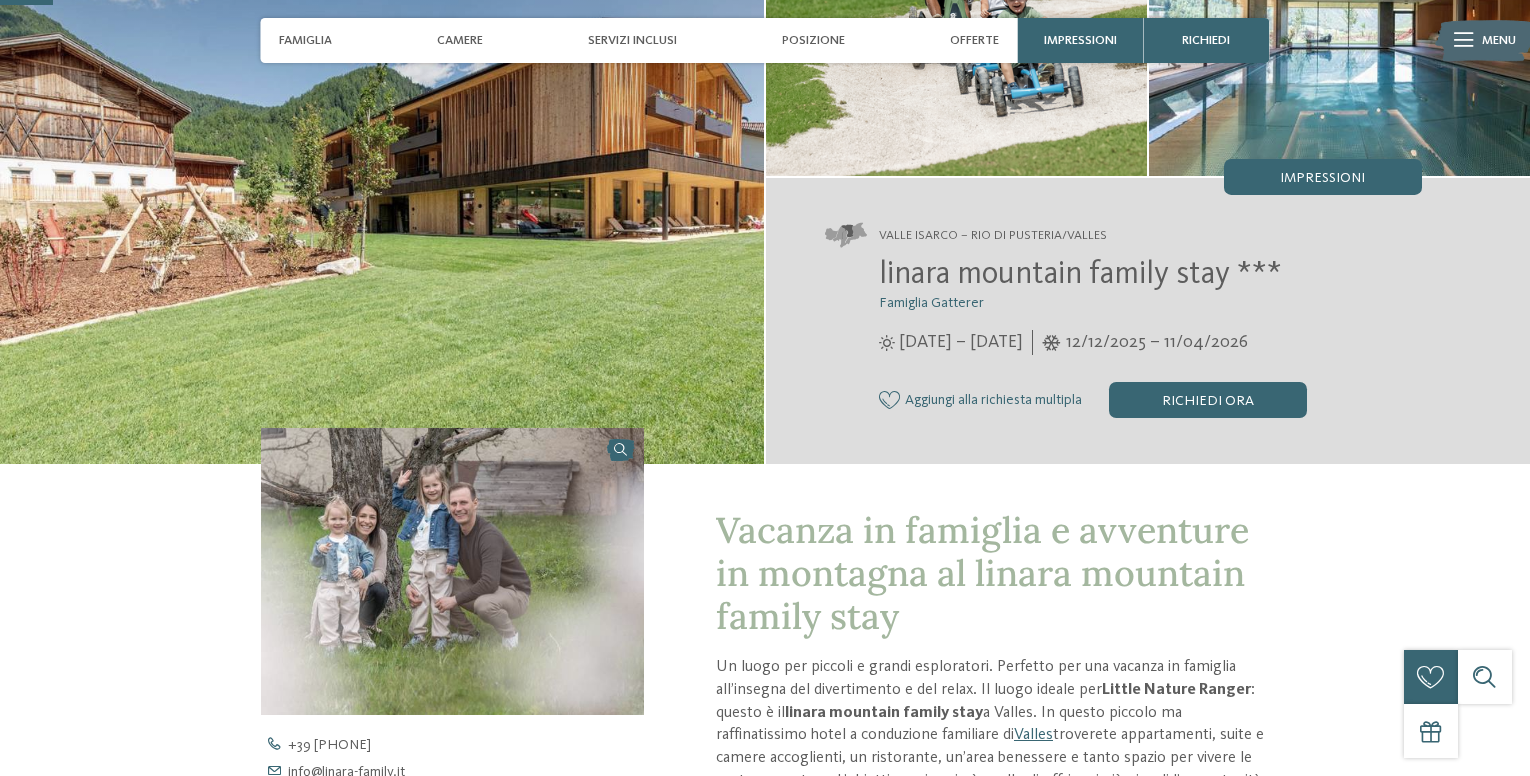 scroll, scrollTop: 0, scrollLeft: 0, axis: both 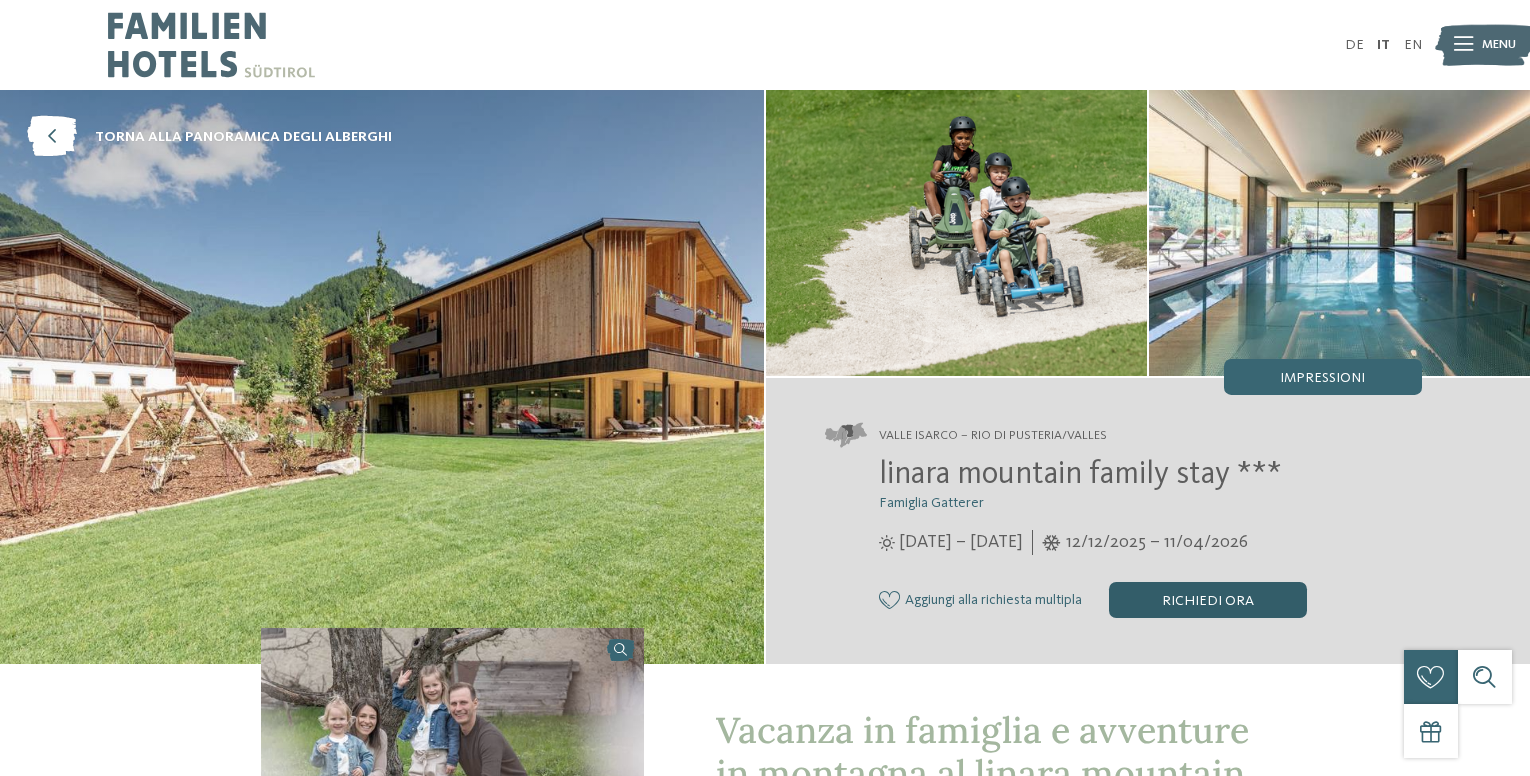 click on "Richiedi ora" at bounding box center [1208, 600] 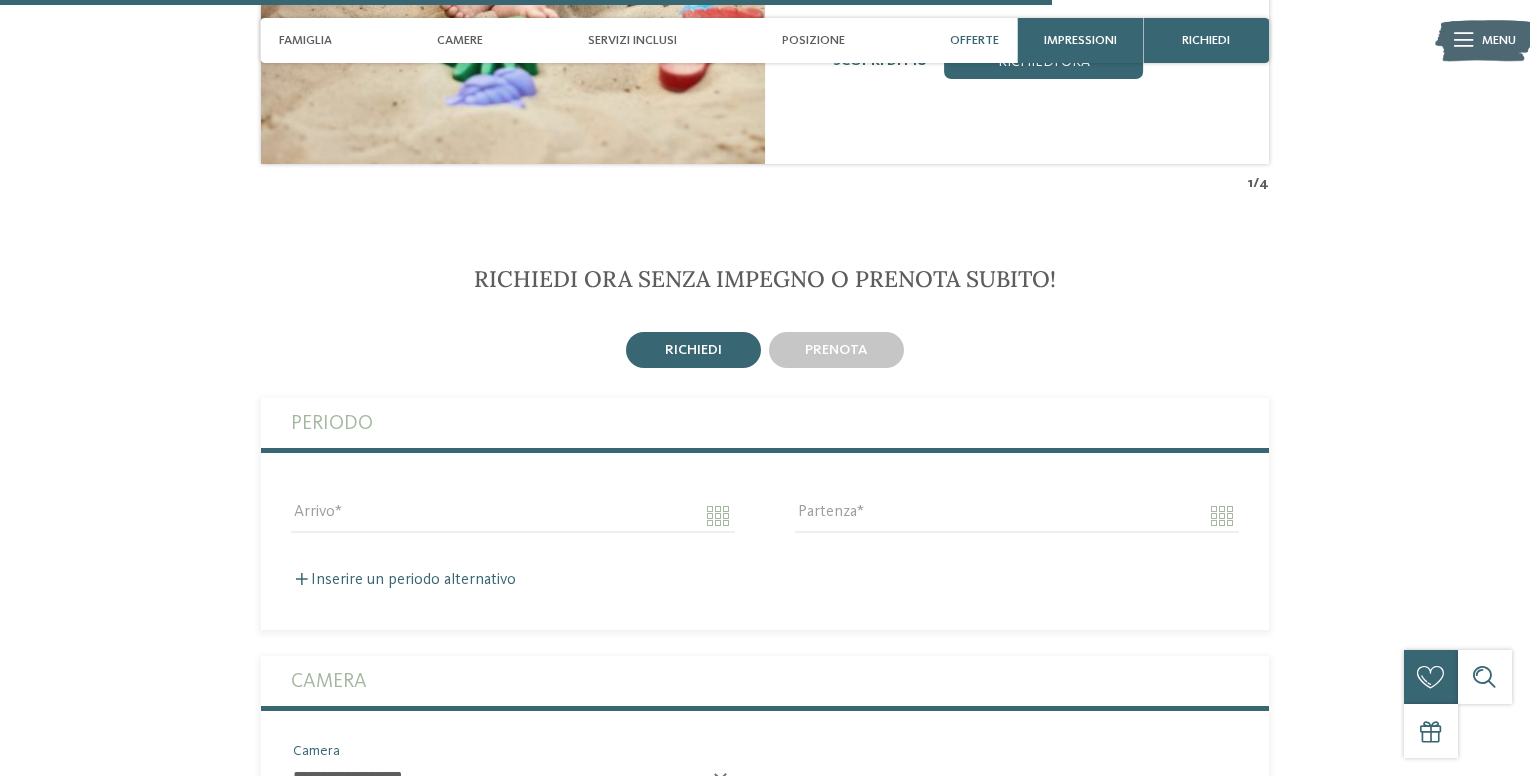 scroll, scrollTop: 4067, scrollLeft: 0, axis: vertical 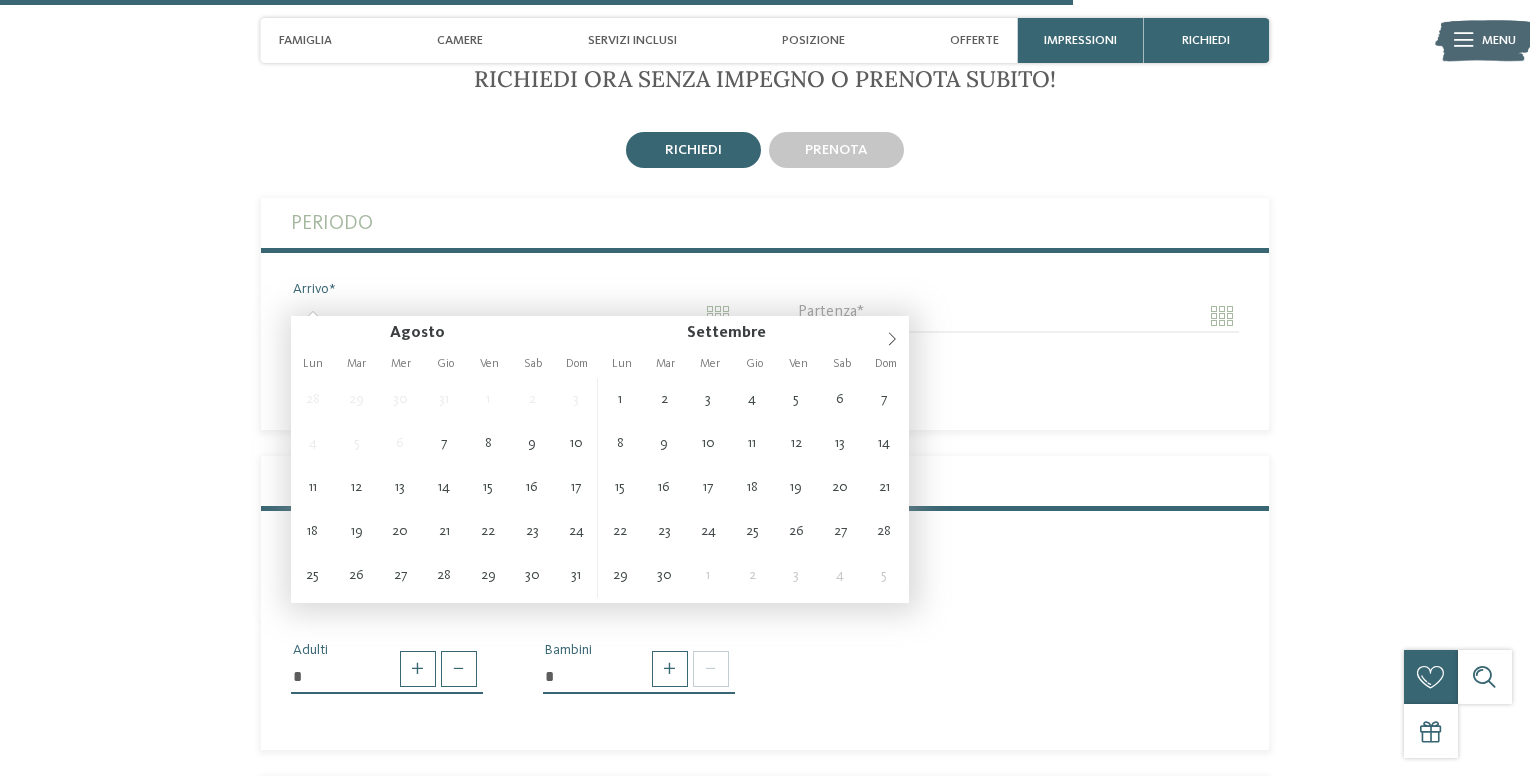 click on "Arrivo" at bounding box center (513, 316) 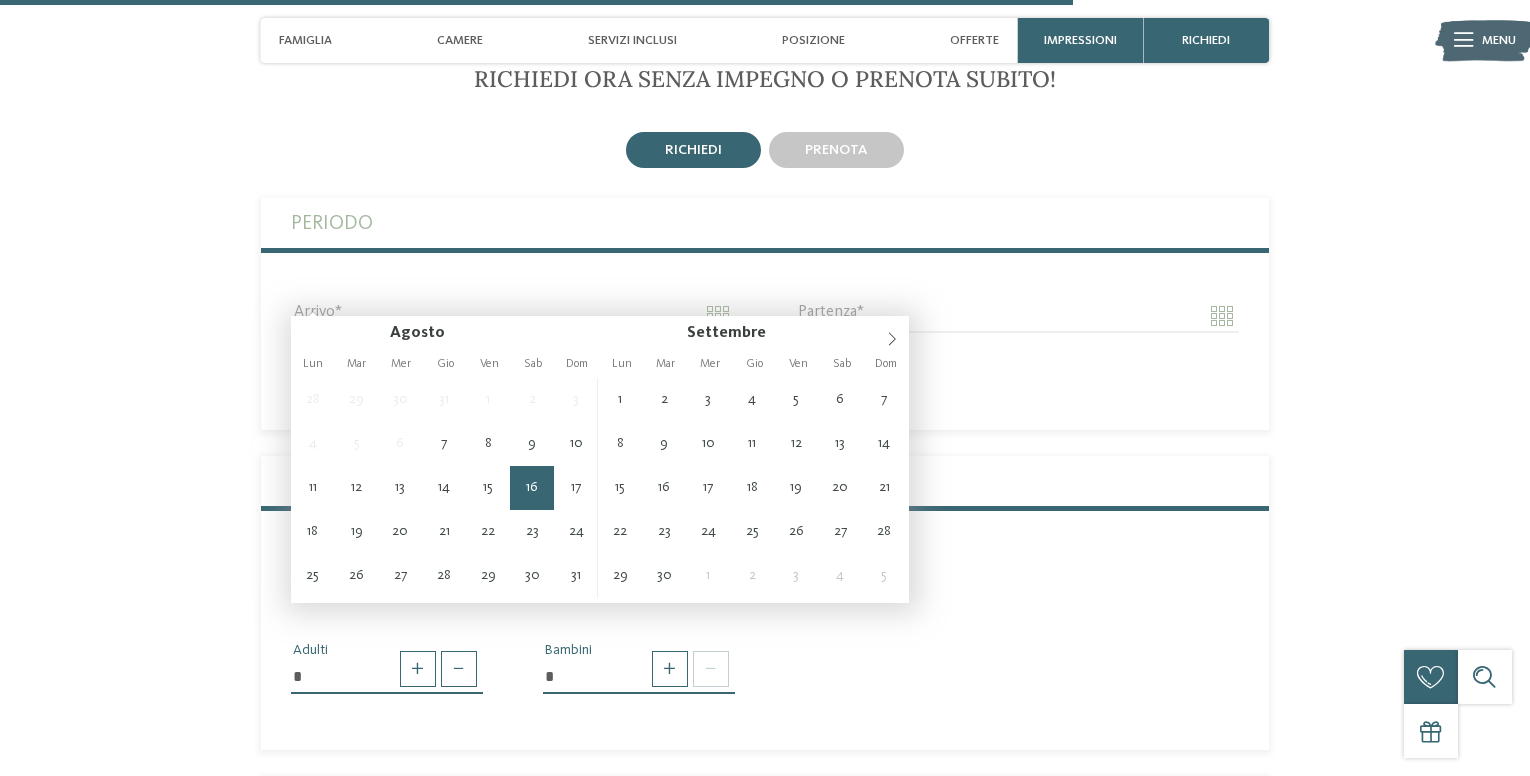type on "**********" 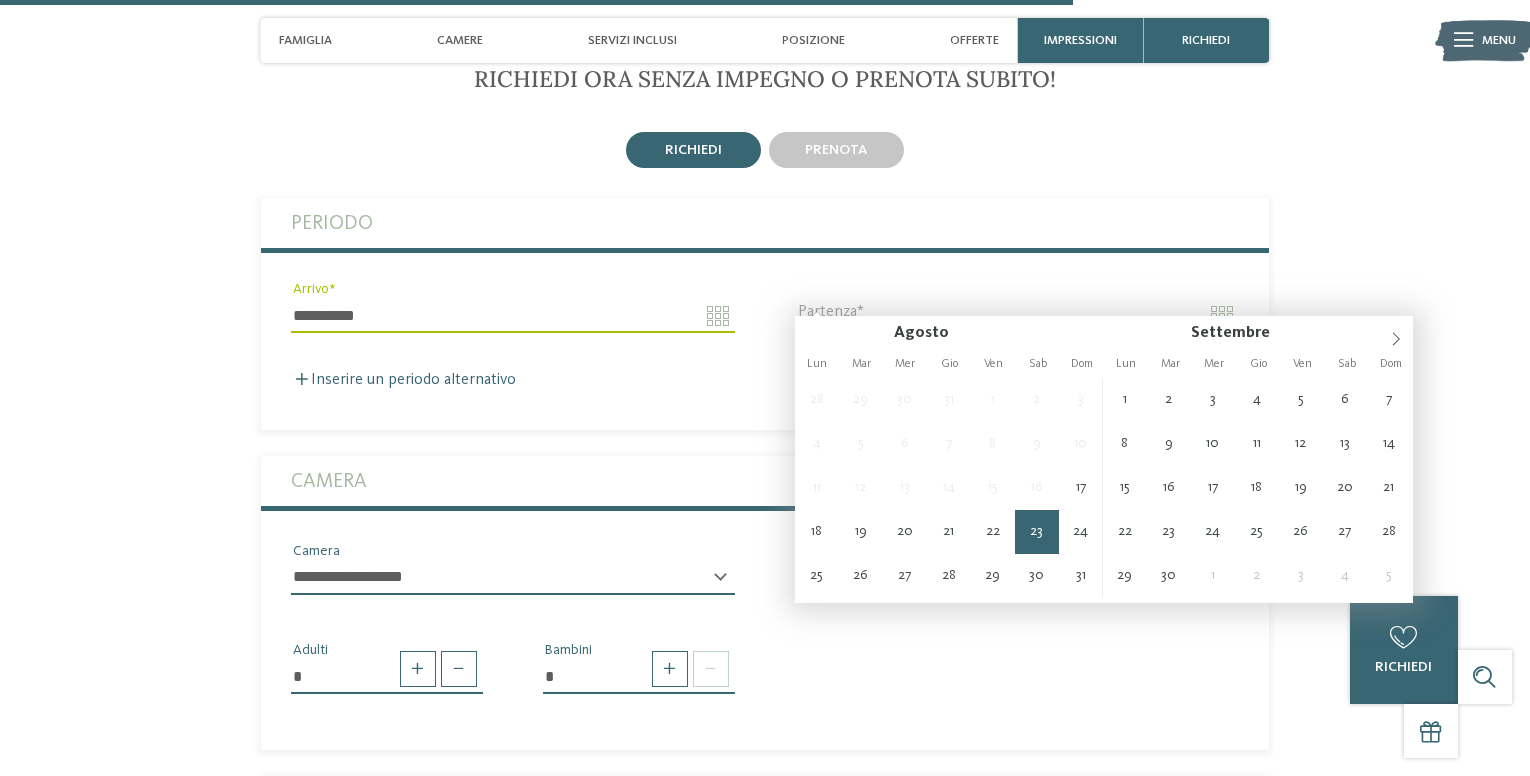 type on "**********" 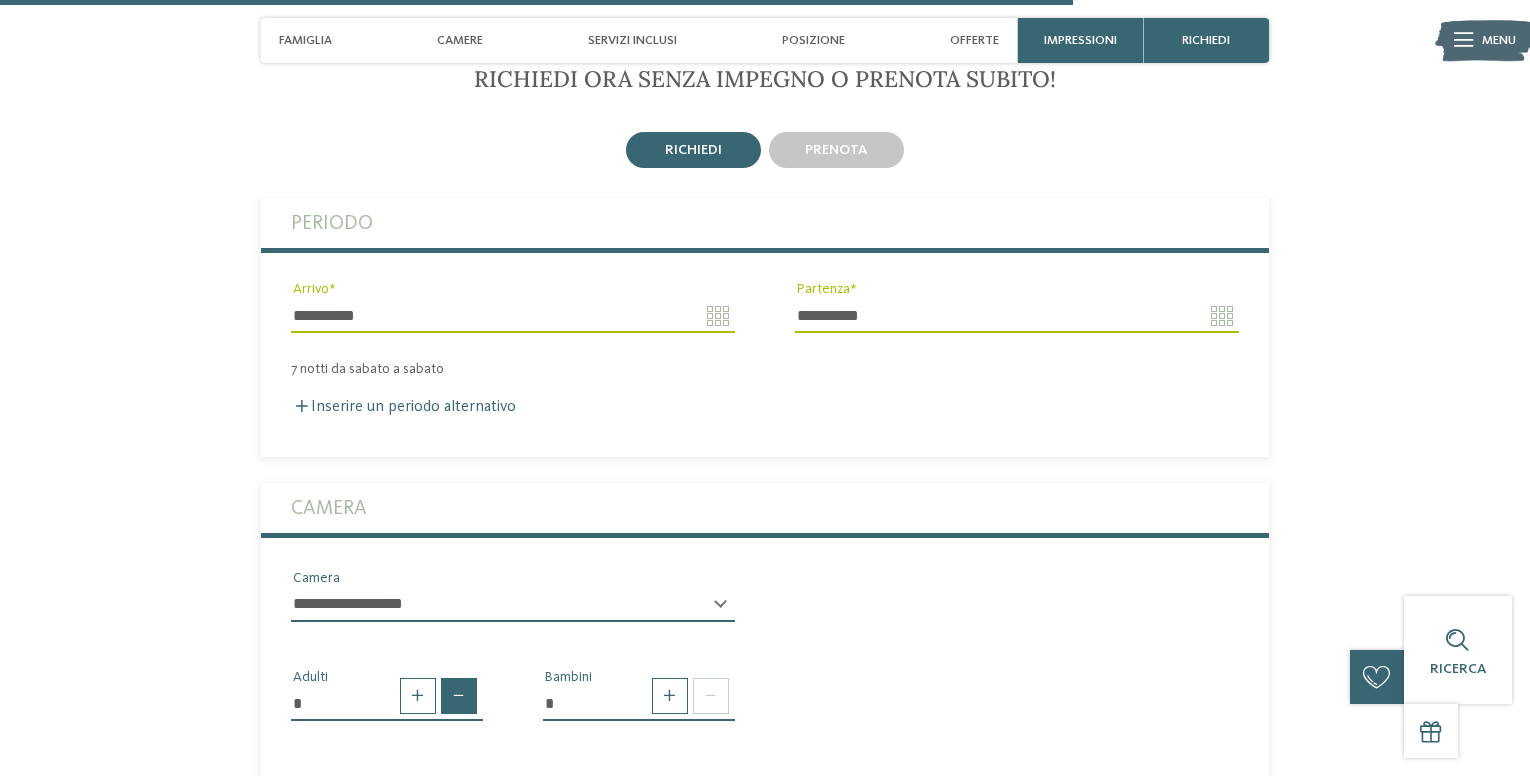 click at bounding box center (459, 696) 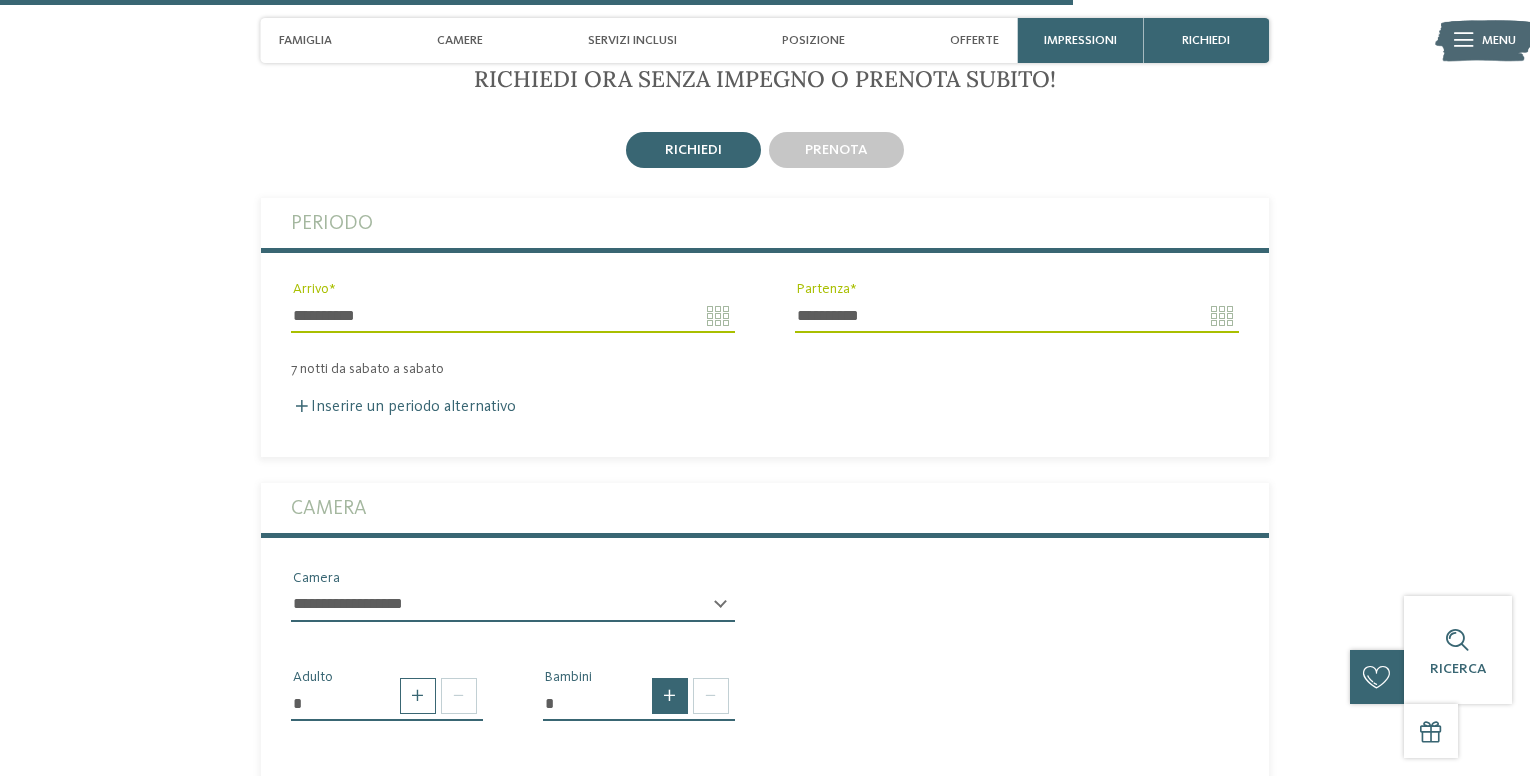 click at bounding box center (670, 696) 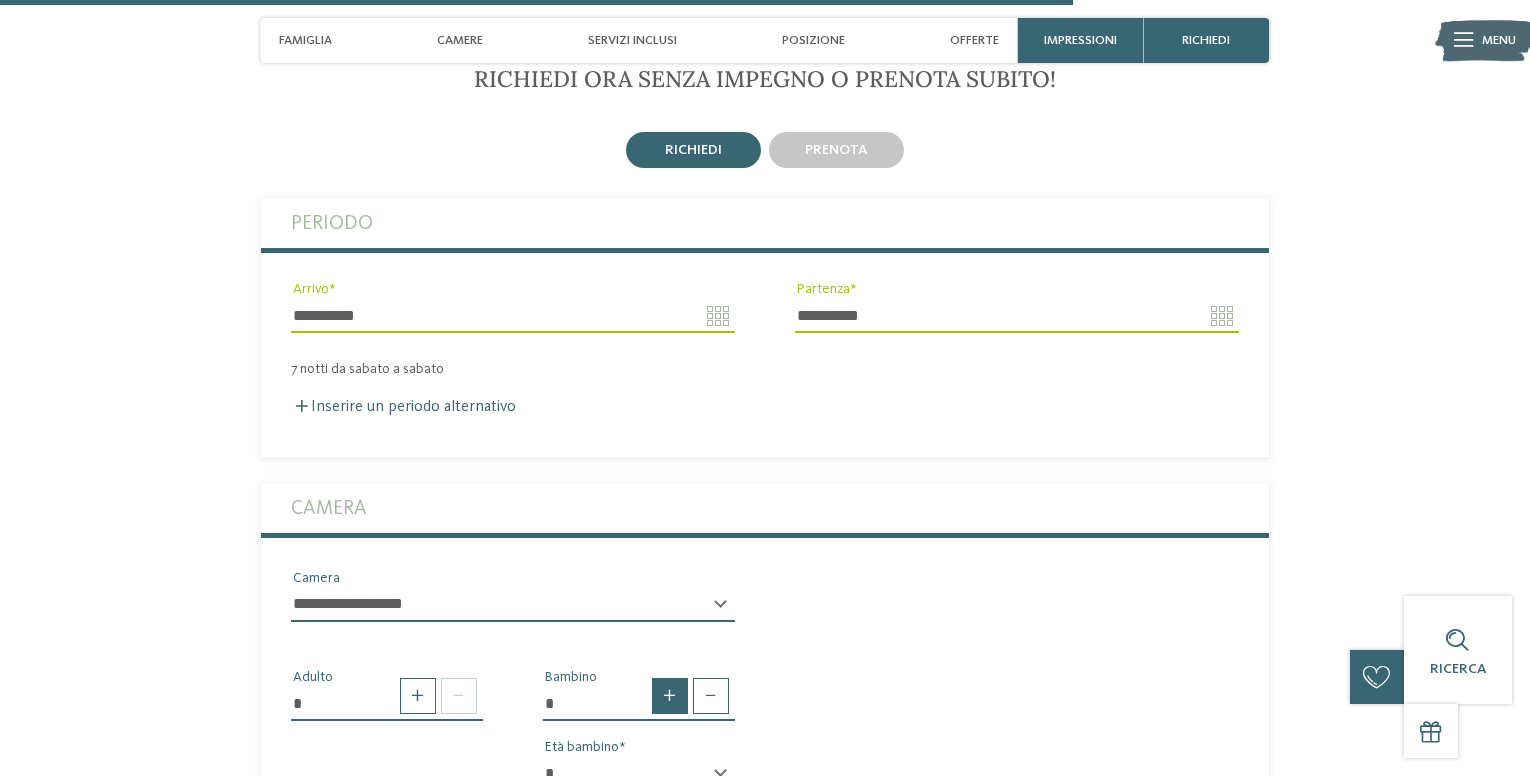 click at bounding box center (670, 696) 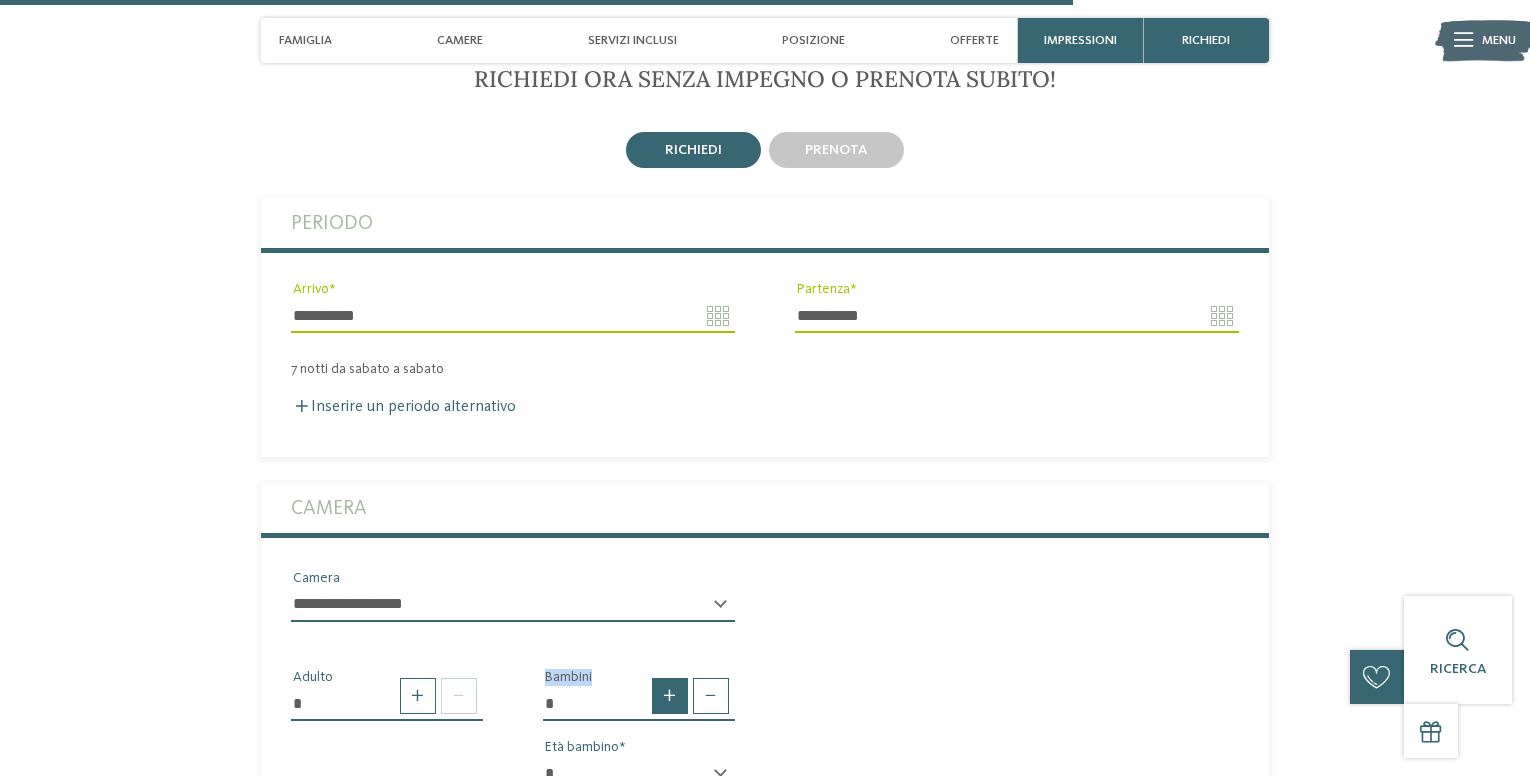 type on "*" 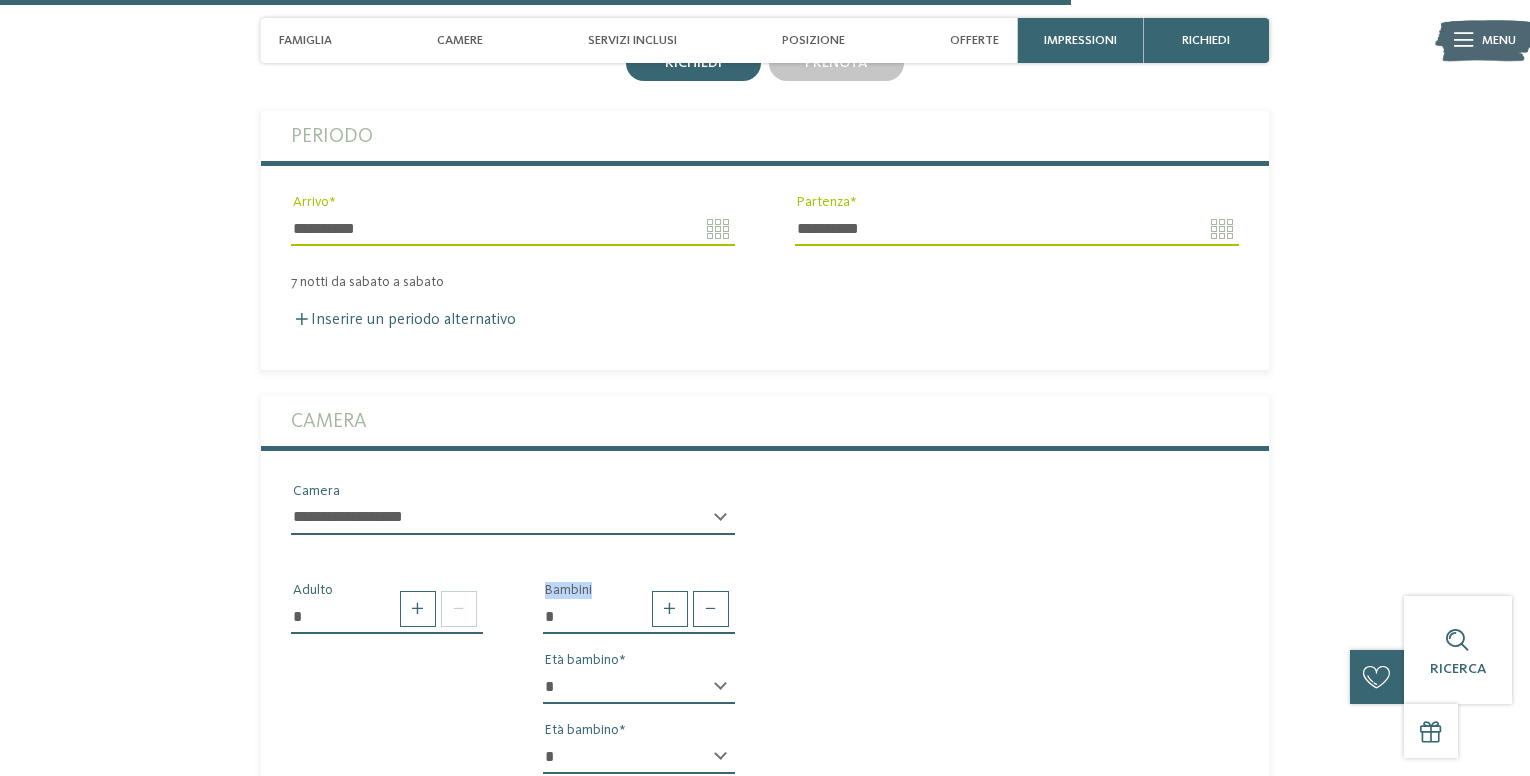 scroll, scrollTop: 4267, scrollLeft: 0, axis: vertical 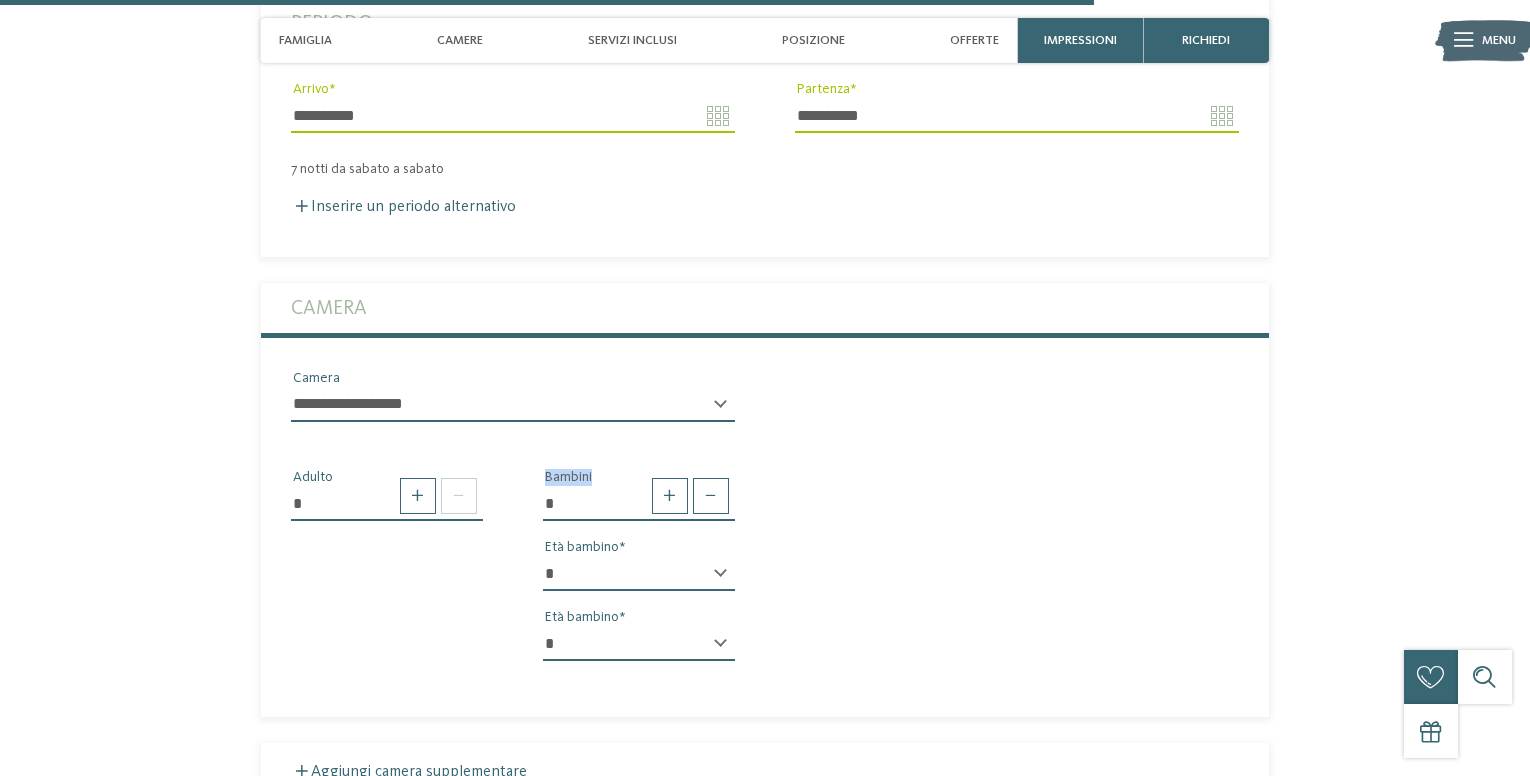 click on "* * * * * * * * * * * ** ** ** ** ** ** ** **" at bounding box center (639, 574) 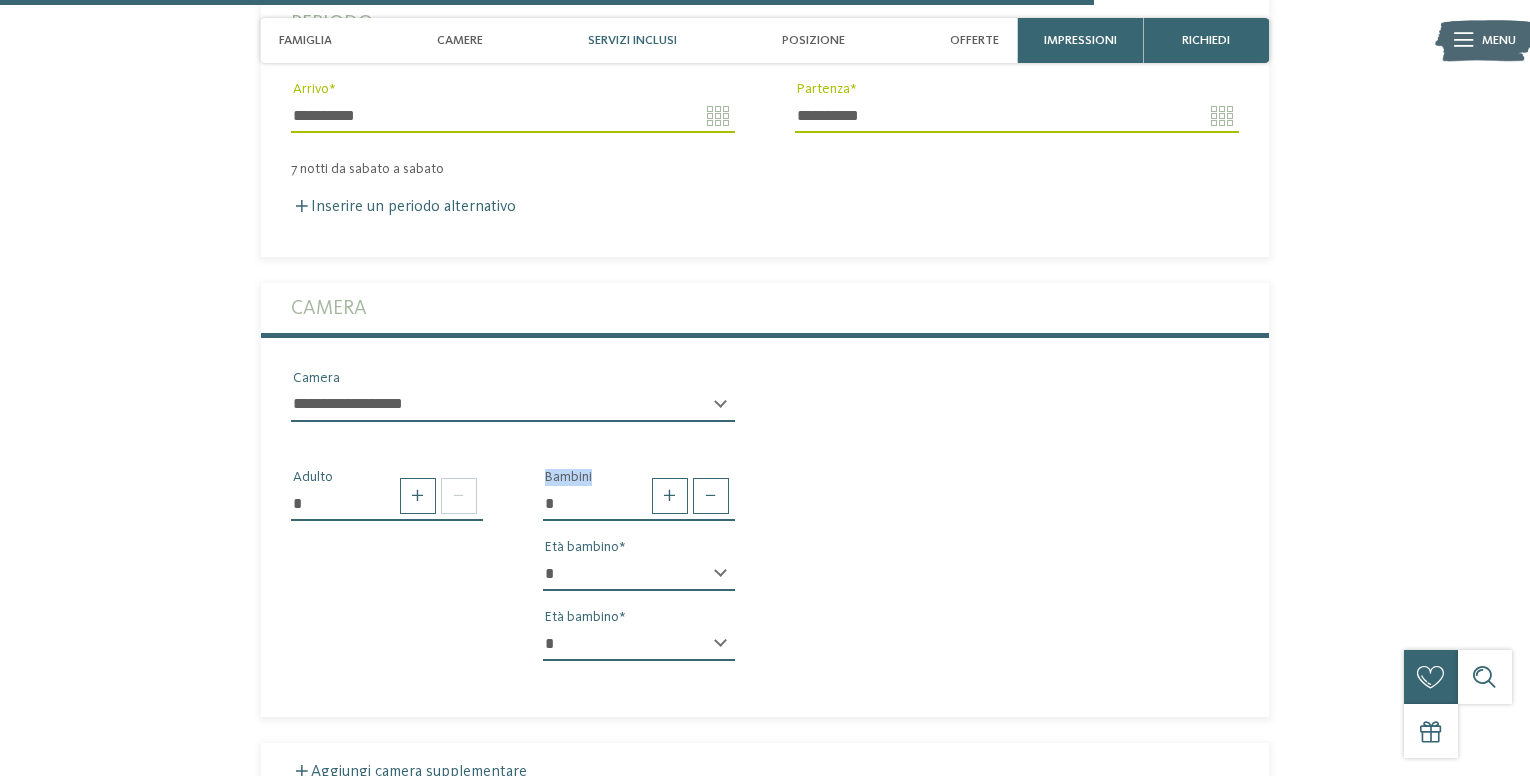 select on "*" 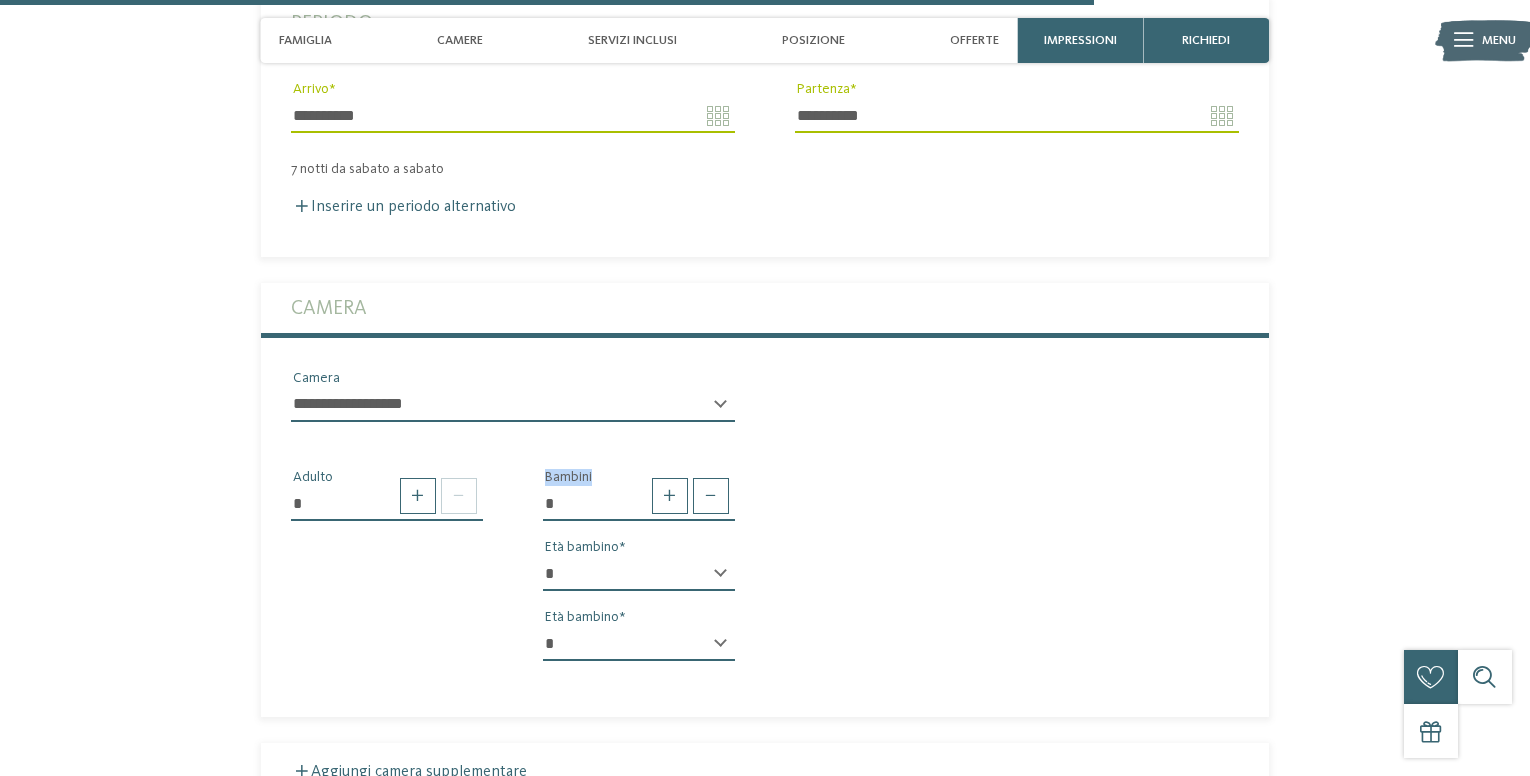 click on "* * * * * * * * * * * ** ** ** ** ** ** ** **" at bounding box center (639, 644) 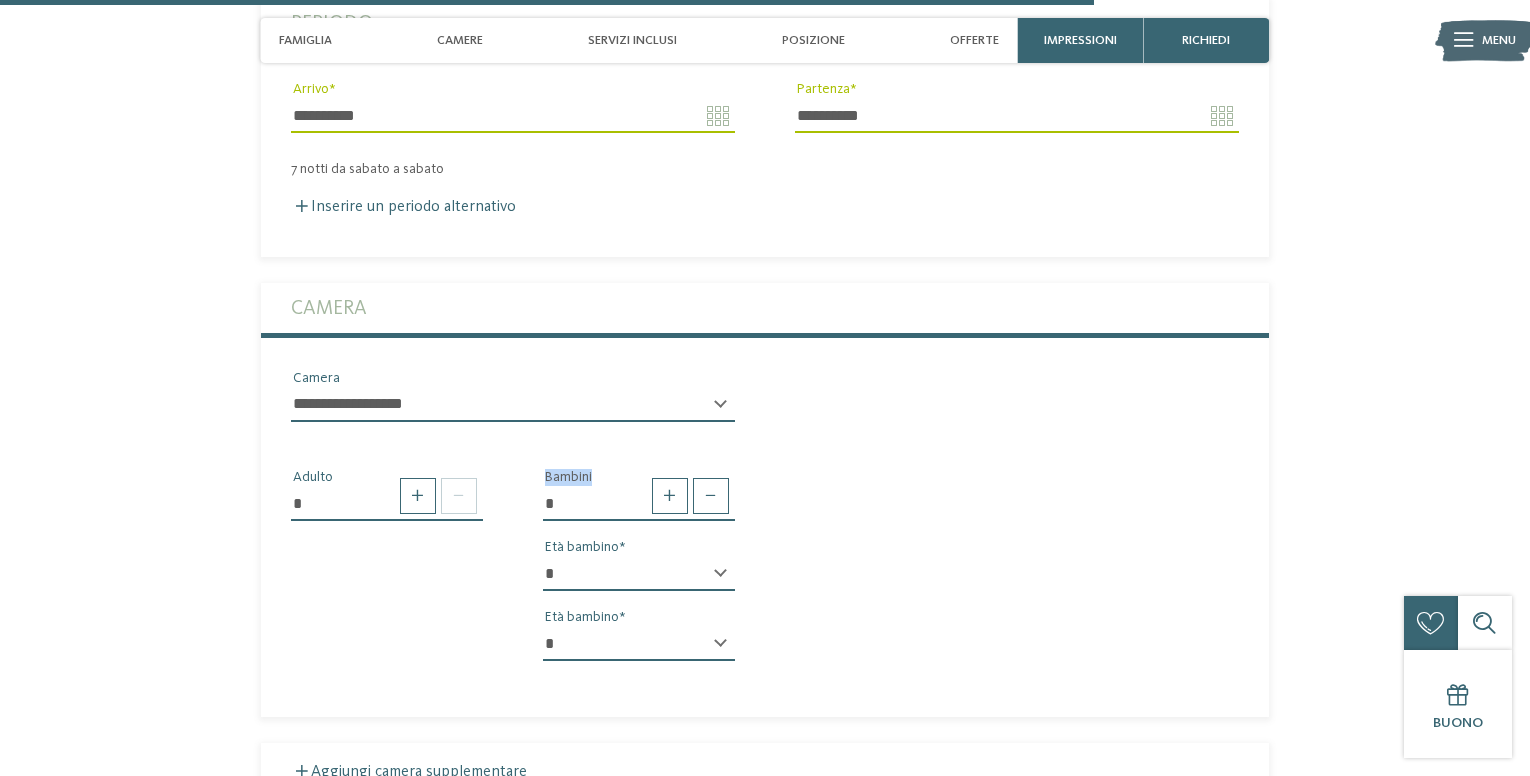 select on "*" 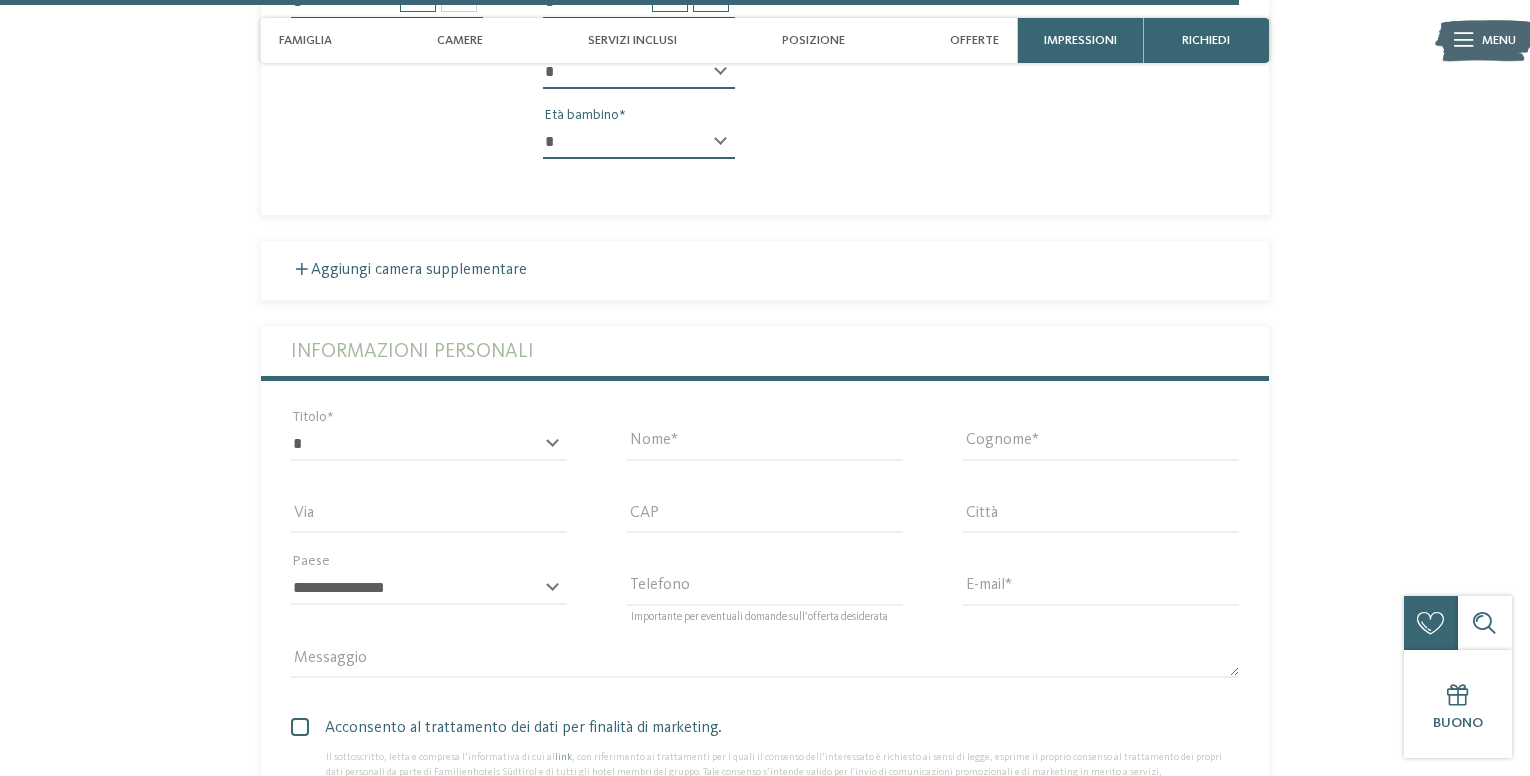 scroll, scrollTop: 4867, scrollLeft: 0, axis: vertical 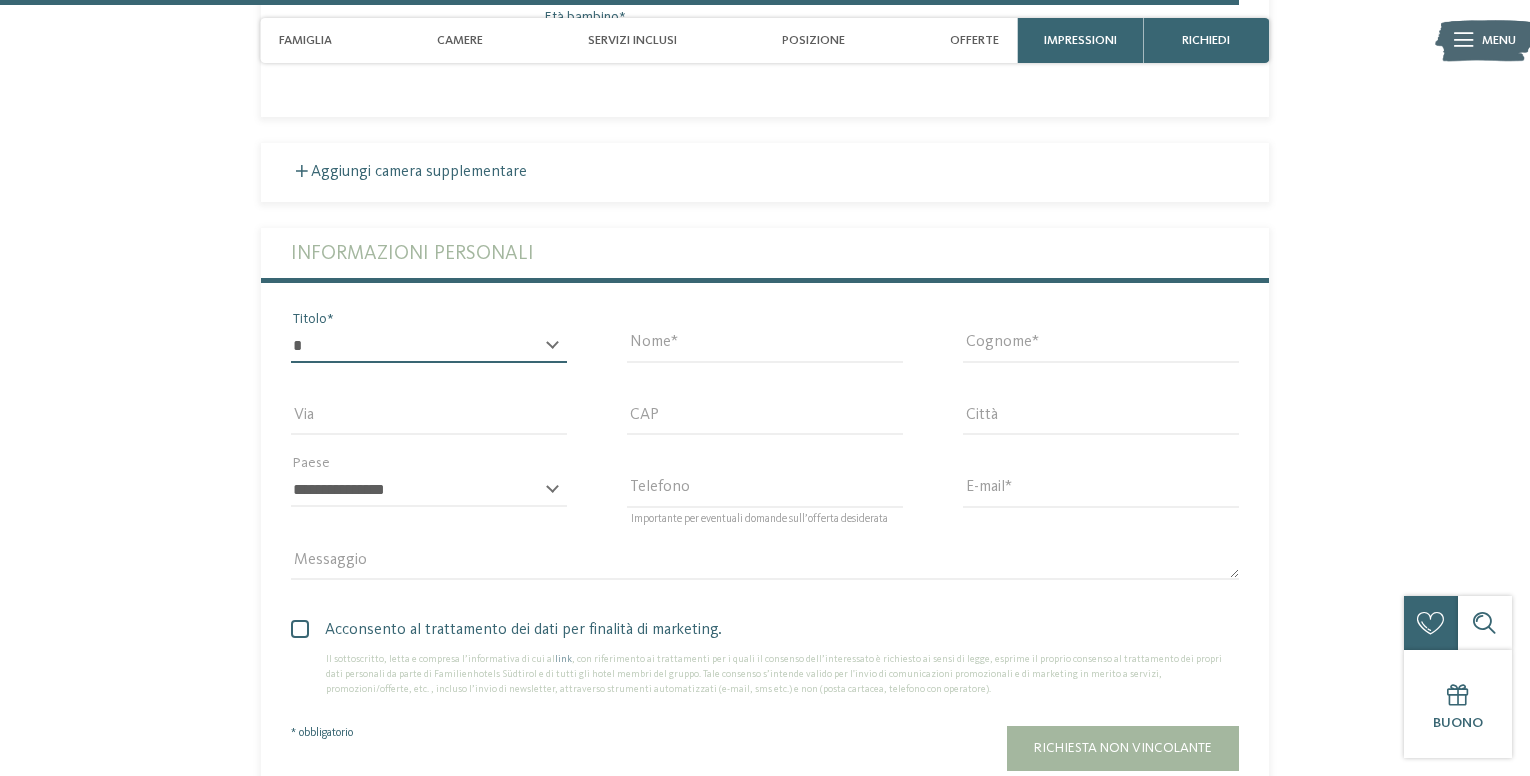 click on "* ****** ******* ******** ******" at bounding box center [429, 346] 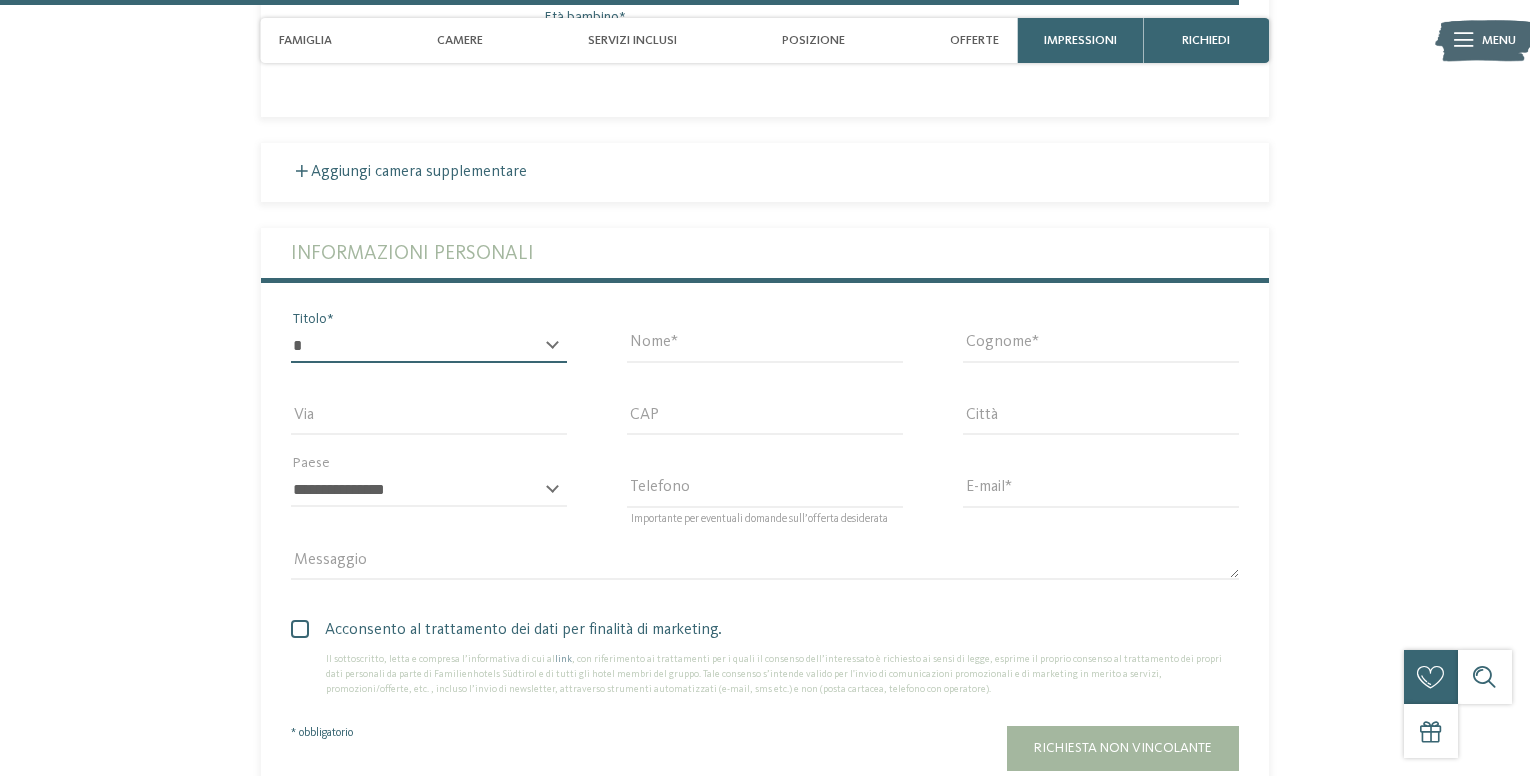 select on "*" 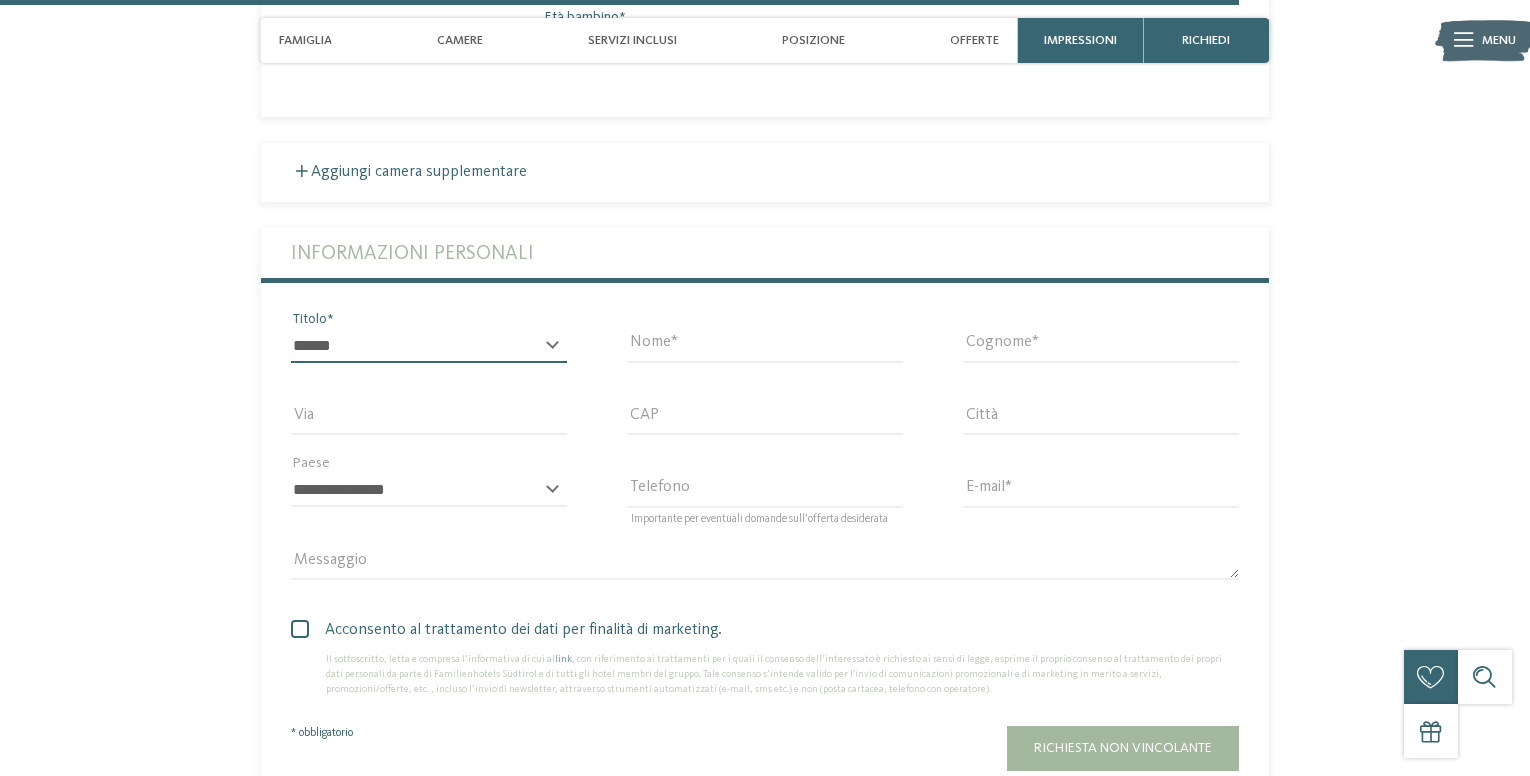 click on "* ****** ******* ******** ******" at bounding box center [429, 346] 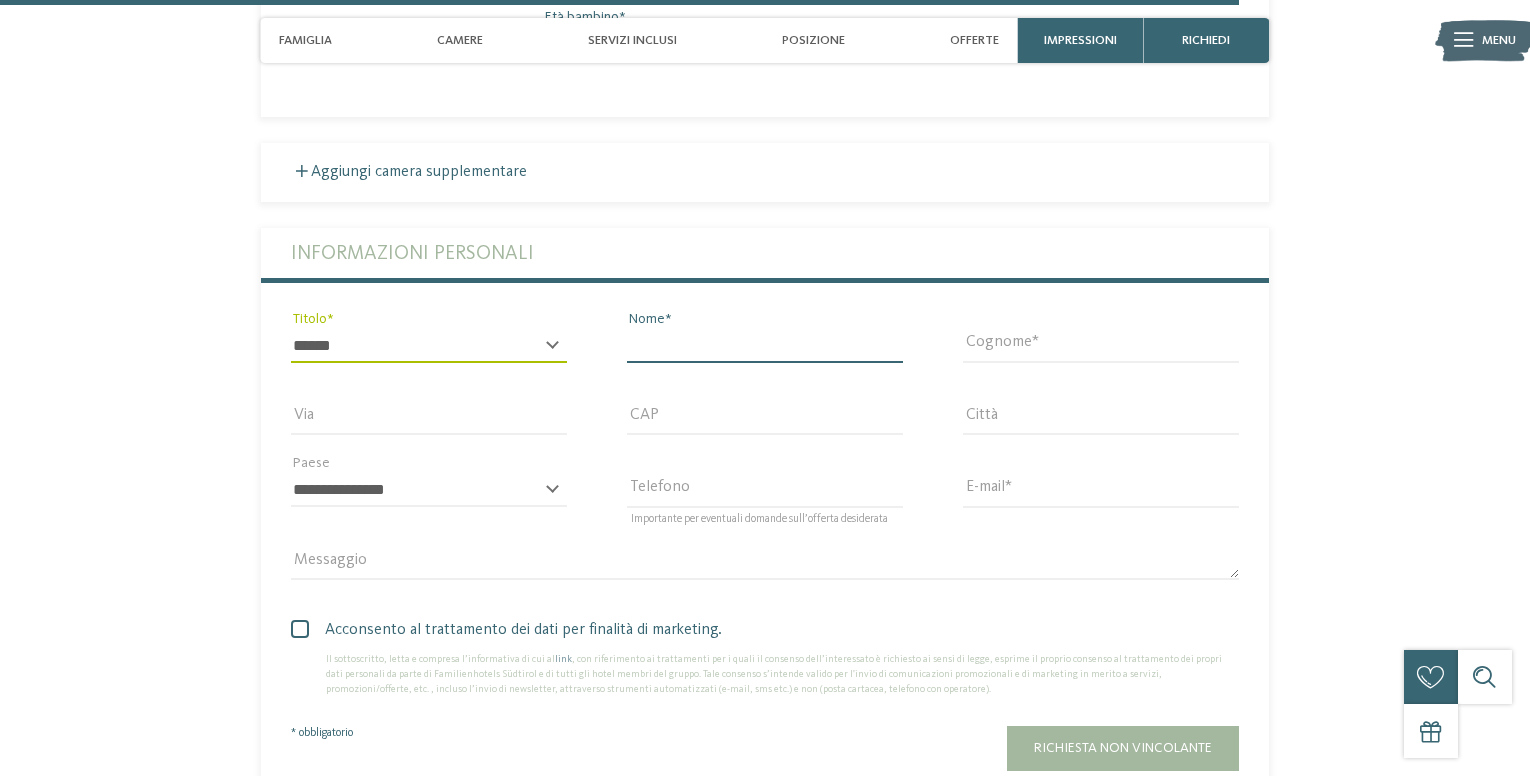 click on "Nome" at bounding box center [765, 346] 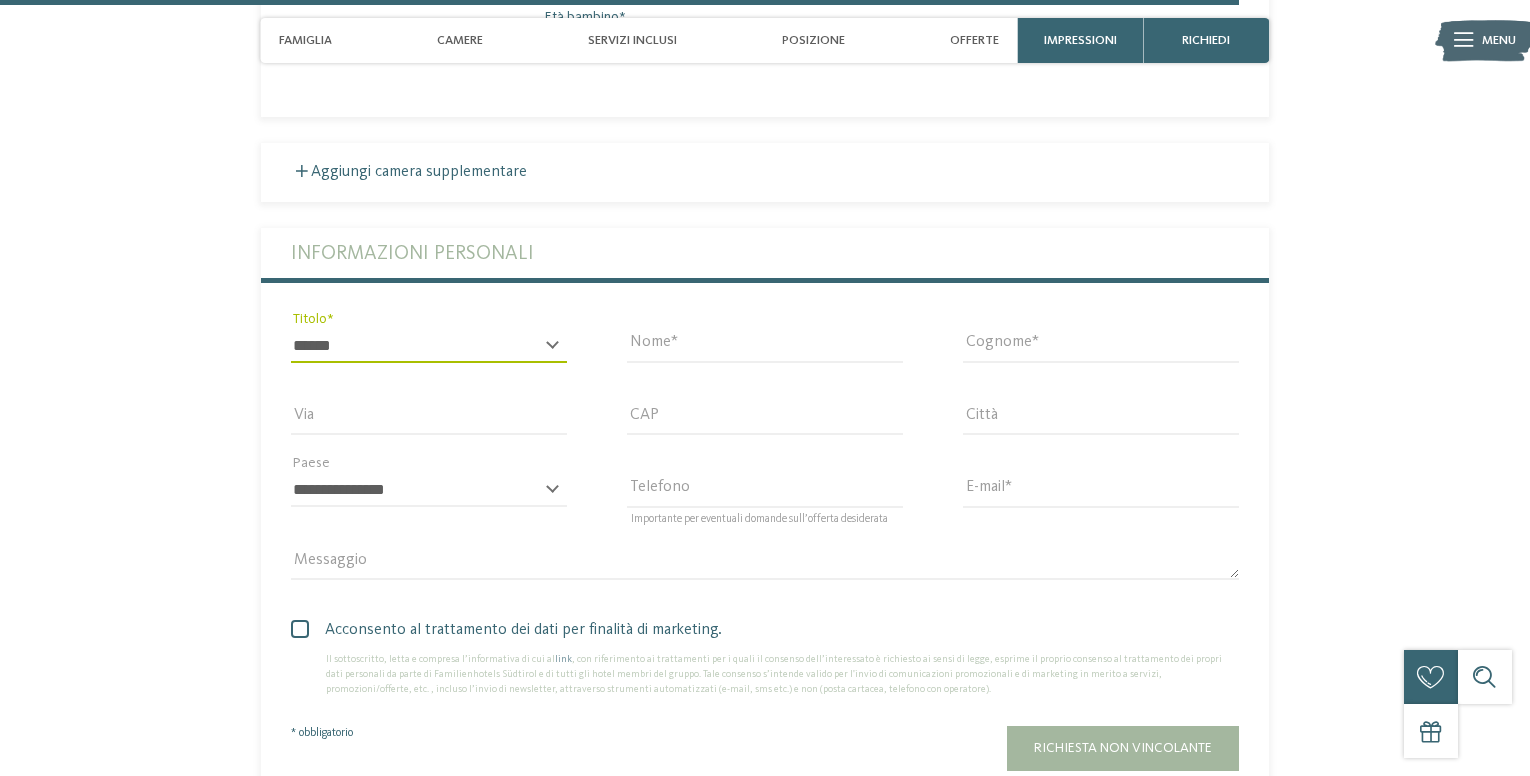 type on "*********" 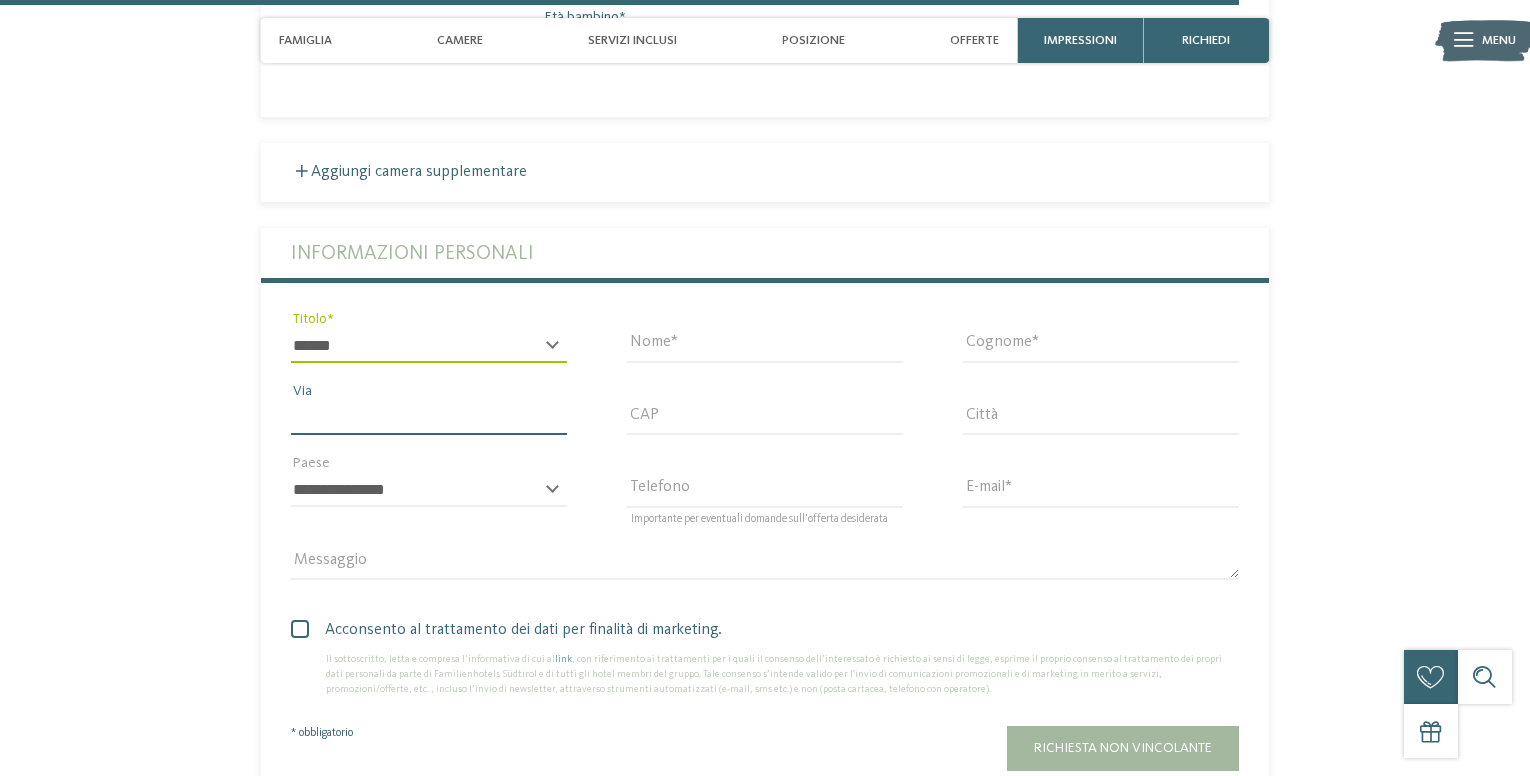 type on "**********" 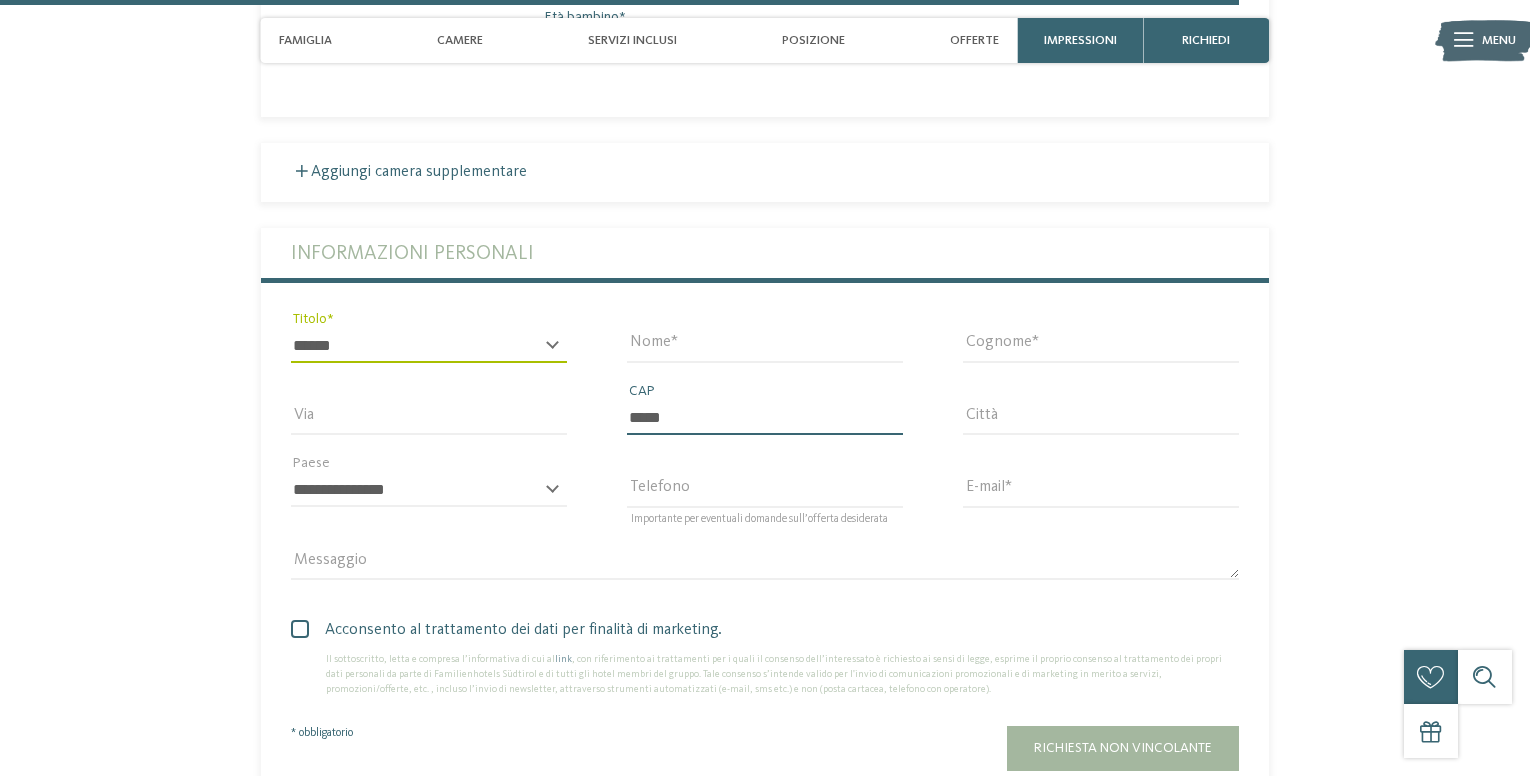 type on "********" 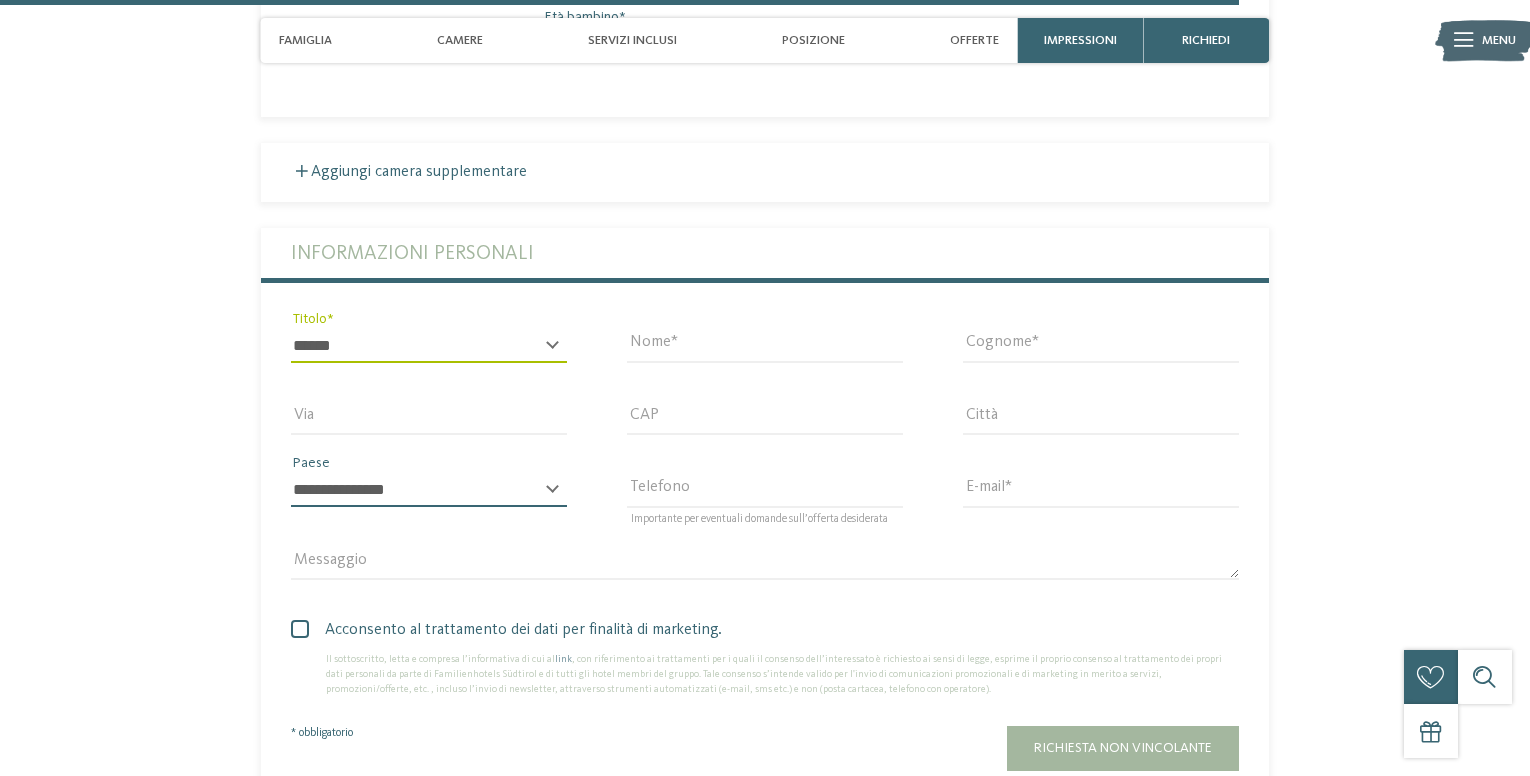 select on "**" 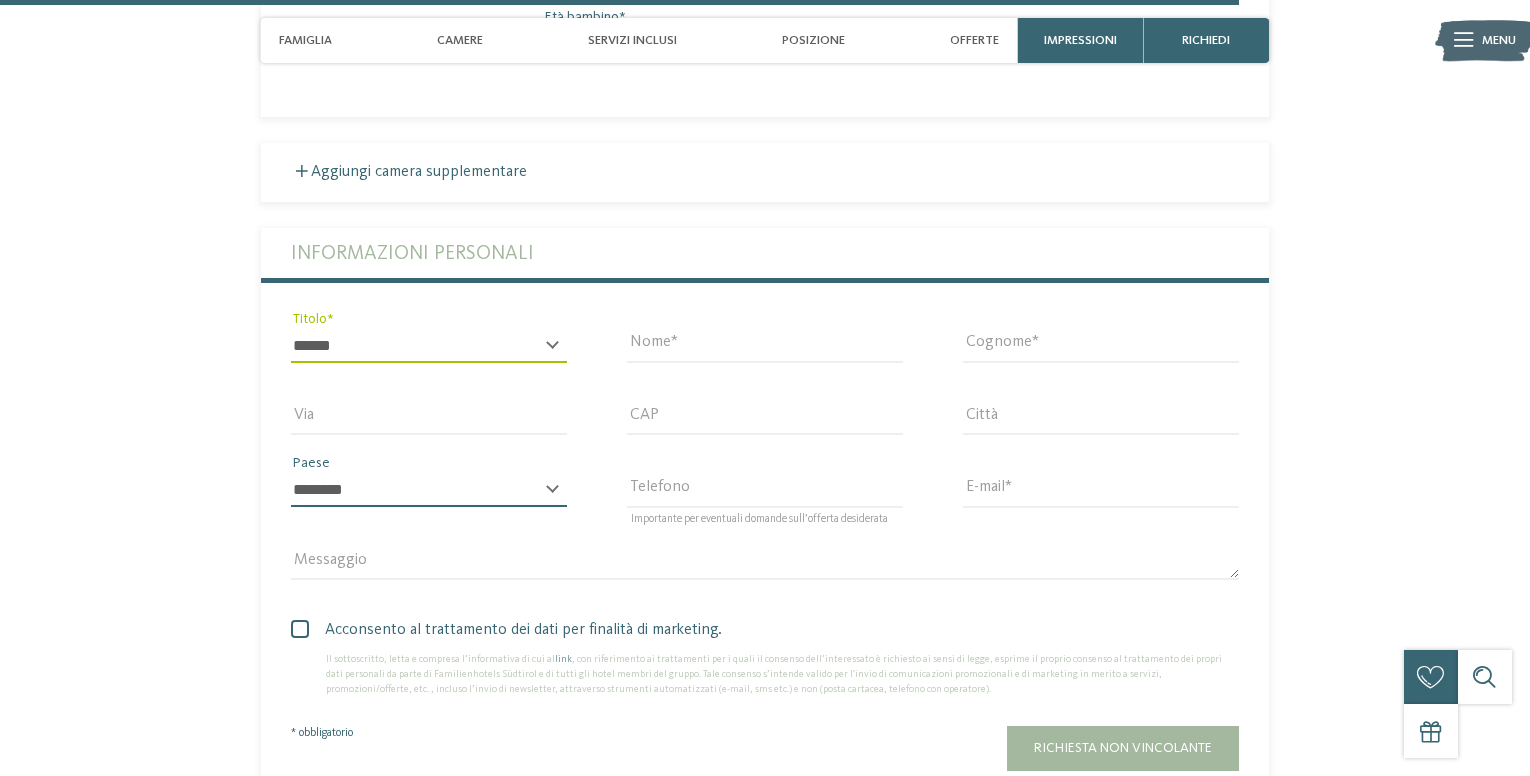 type on "**********" 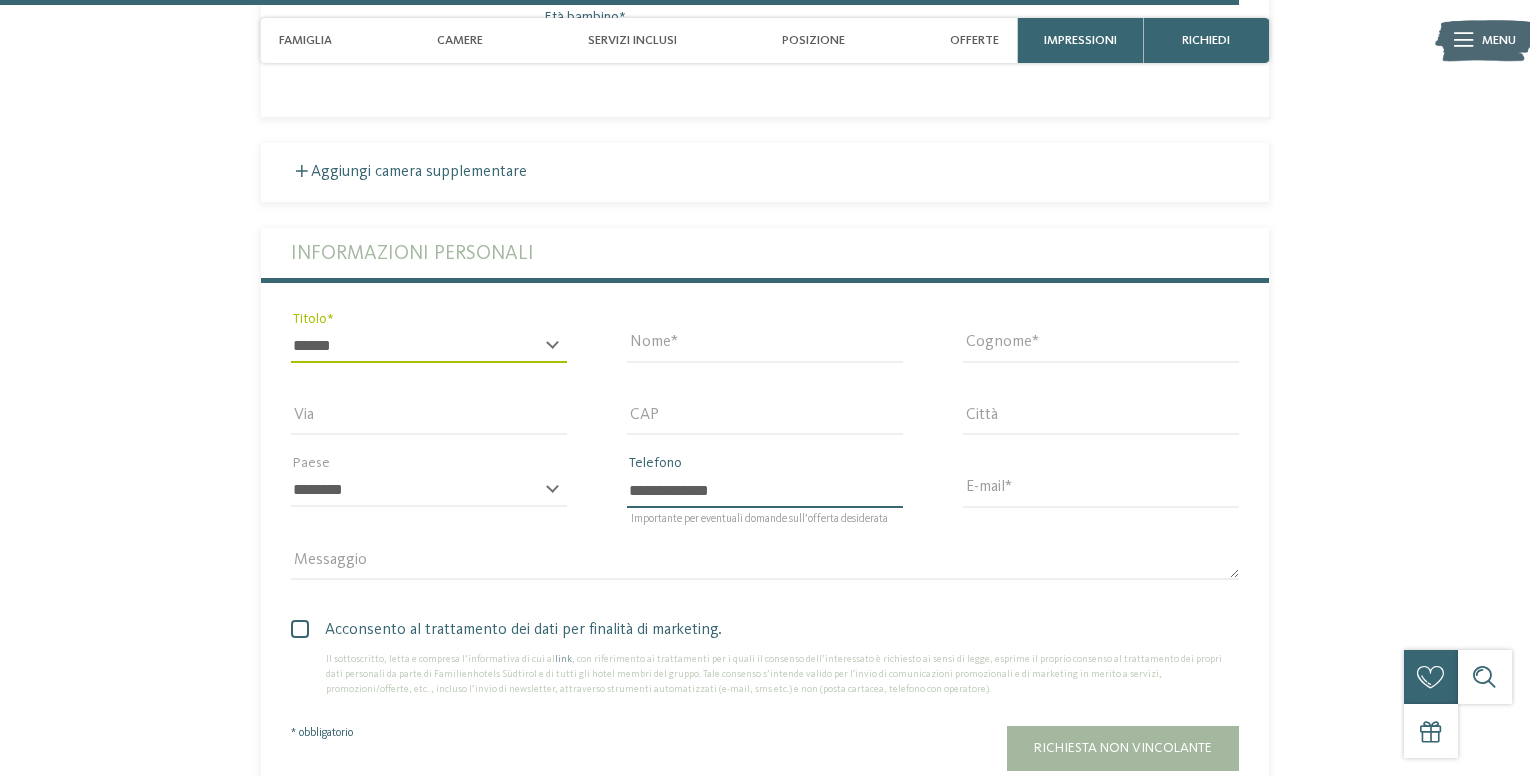 type on "**********" 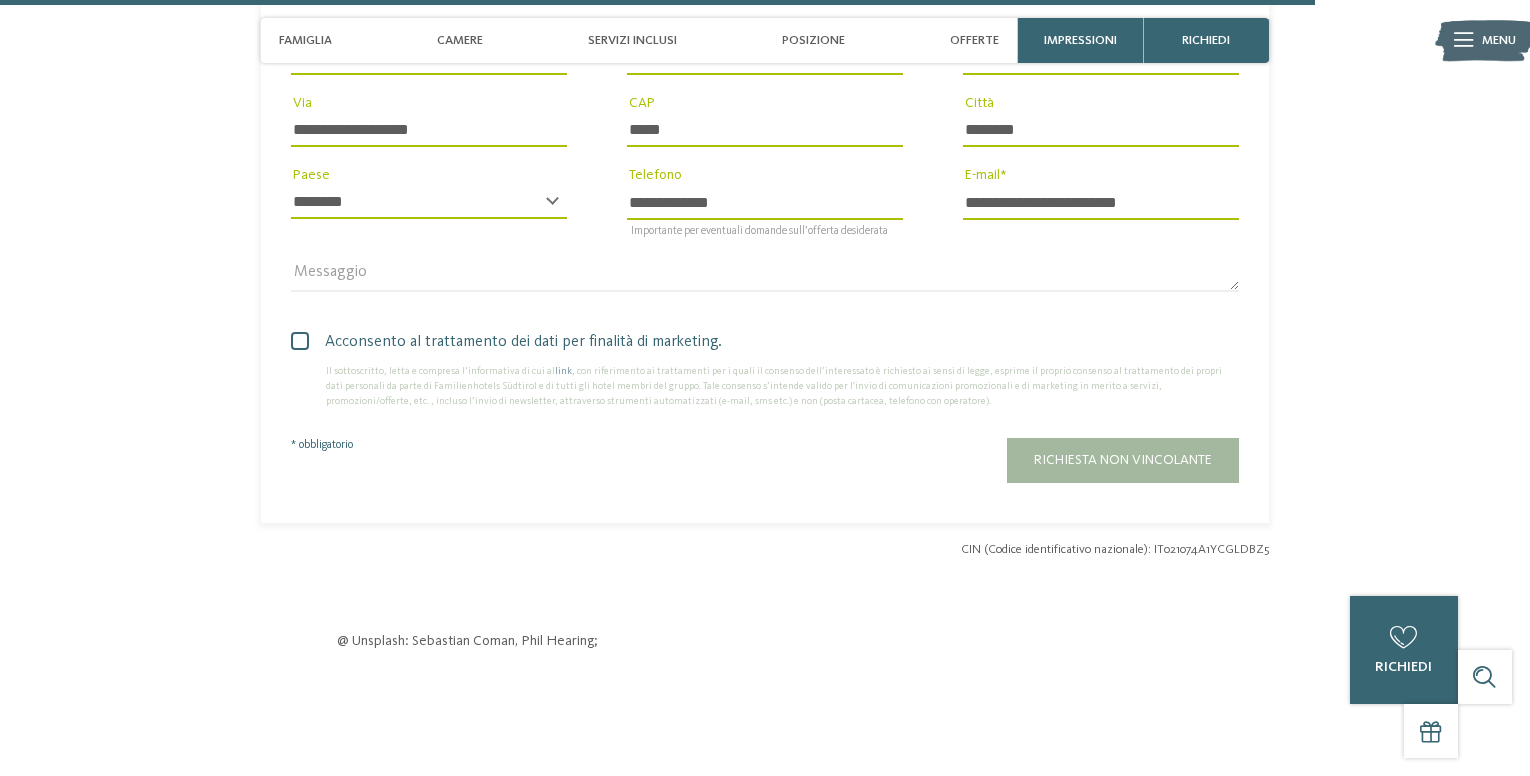 scroll, scrollTop: 5167, scrollLeft: 0, axis: vertical 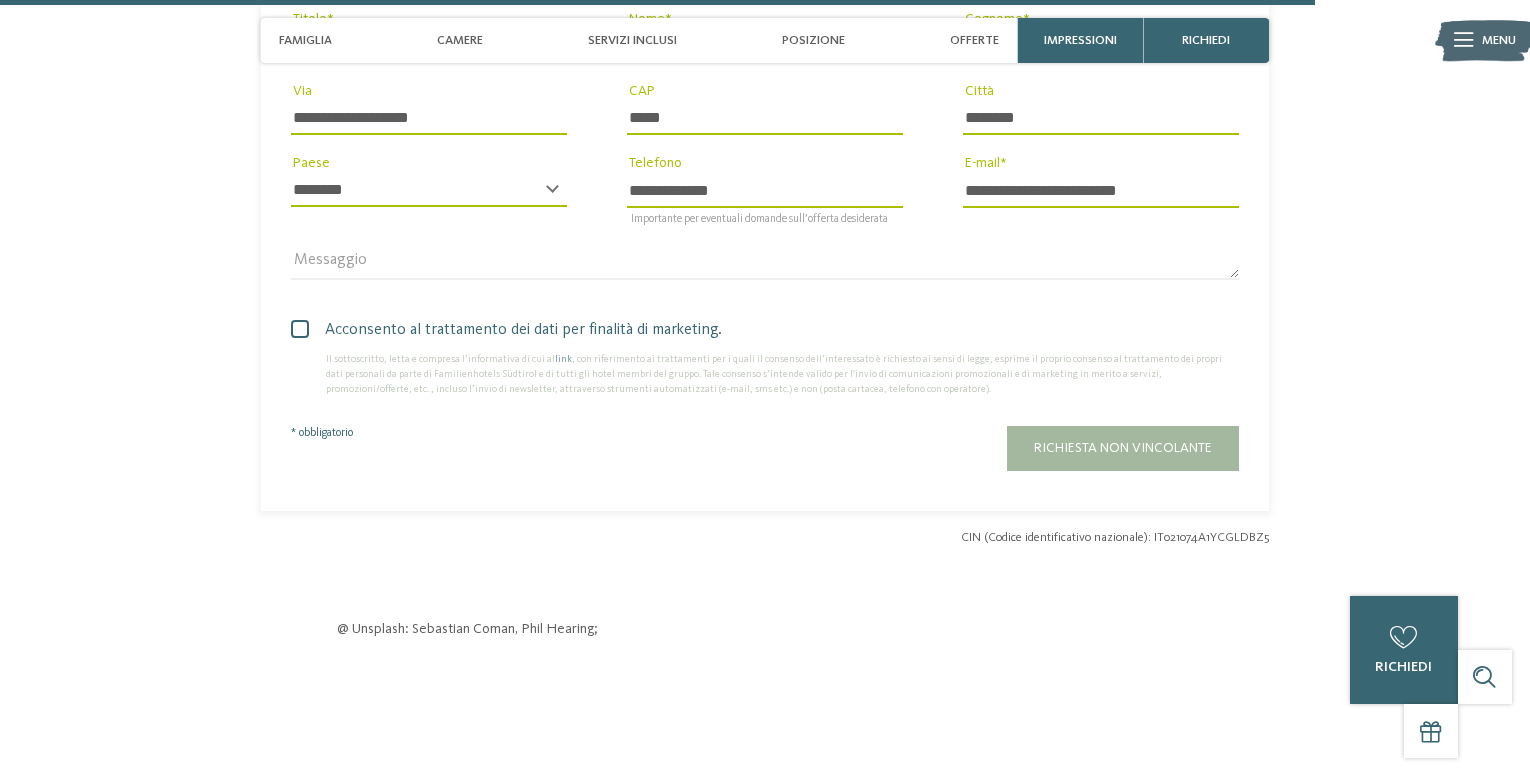 click at bounding box center (300, 329) 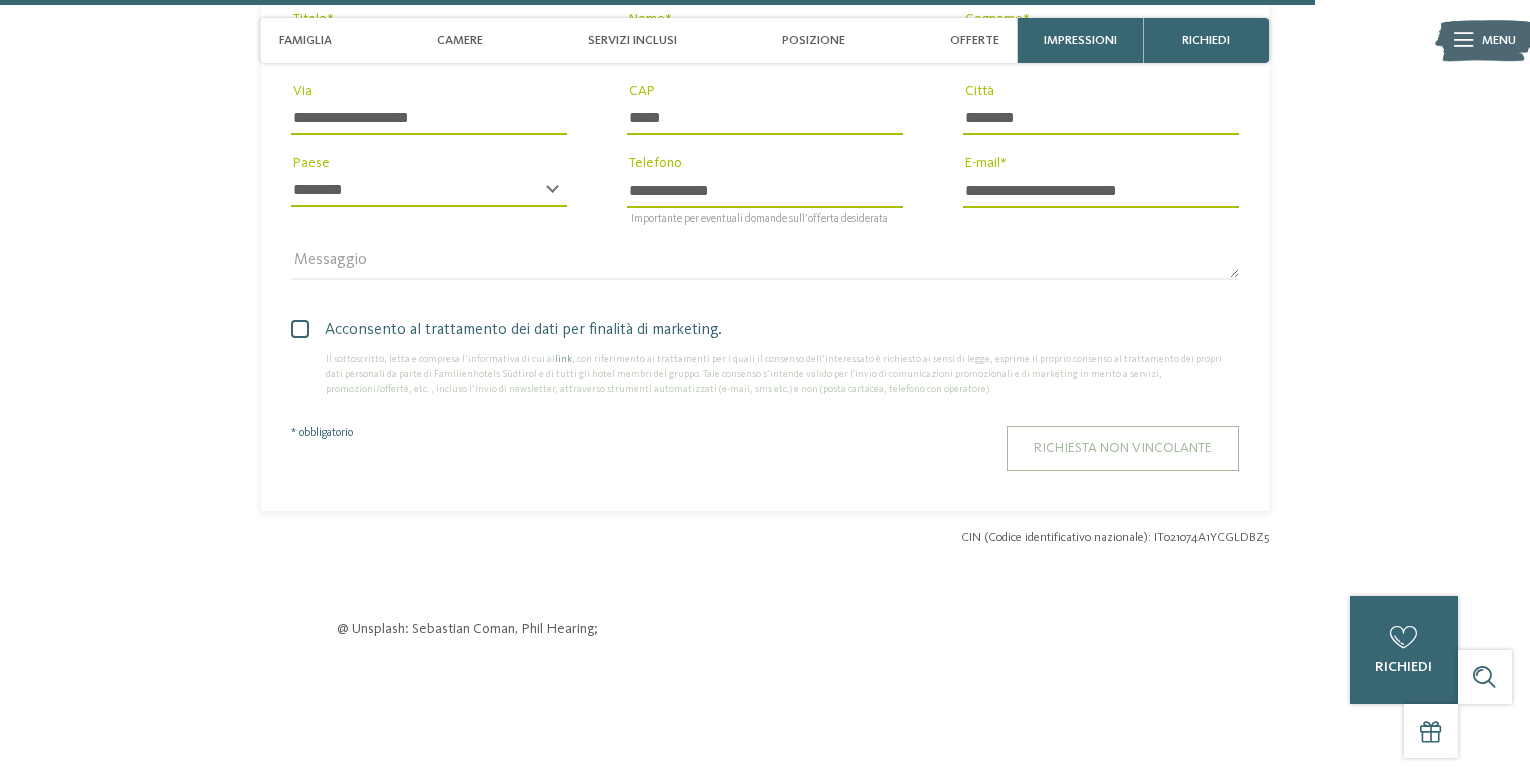 click on "Richiesta non vincolante" at bounding box center [1123, 448] 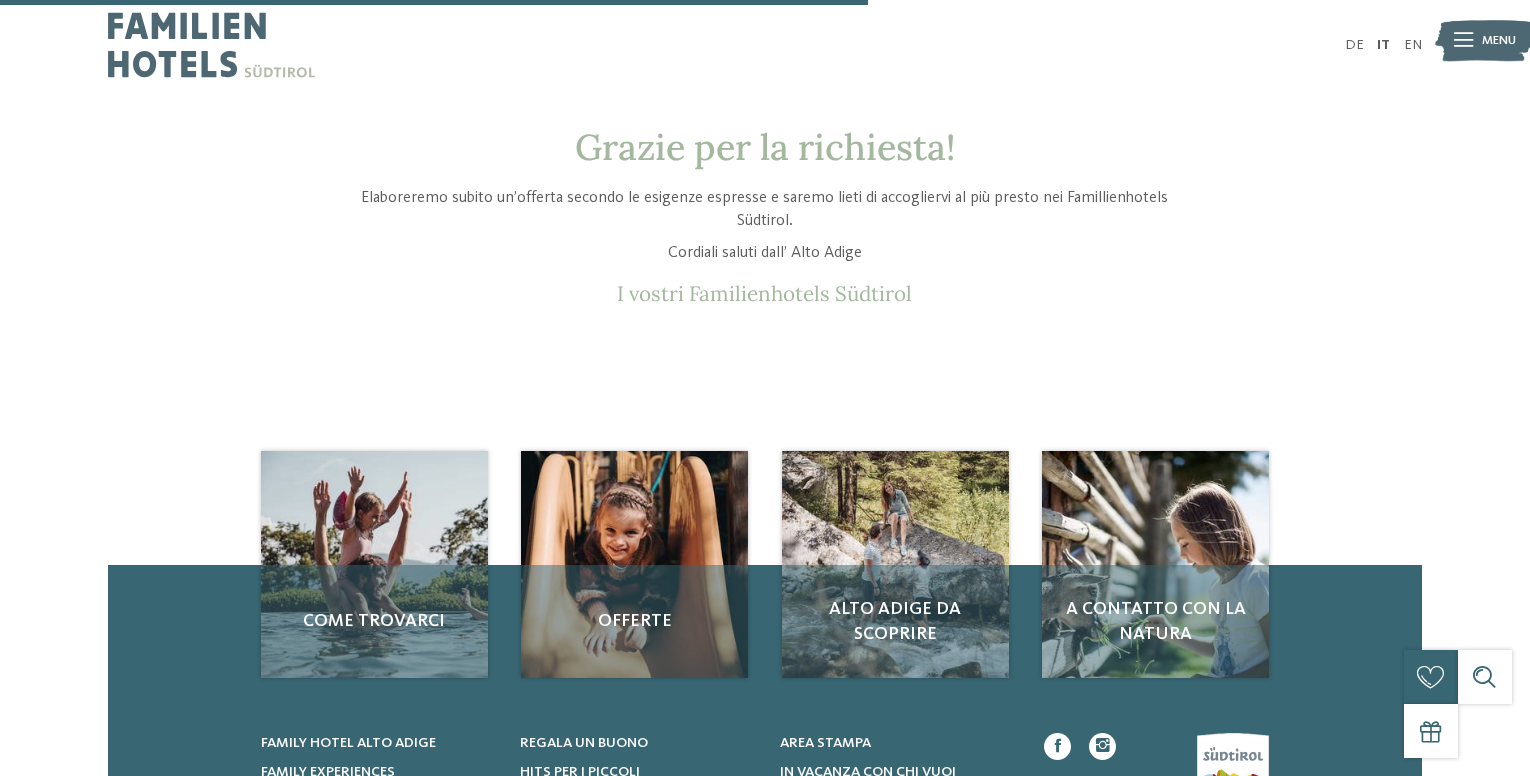 scroll, scrollTop: 300, scrollLeft: 0, axis: vertical 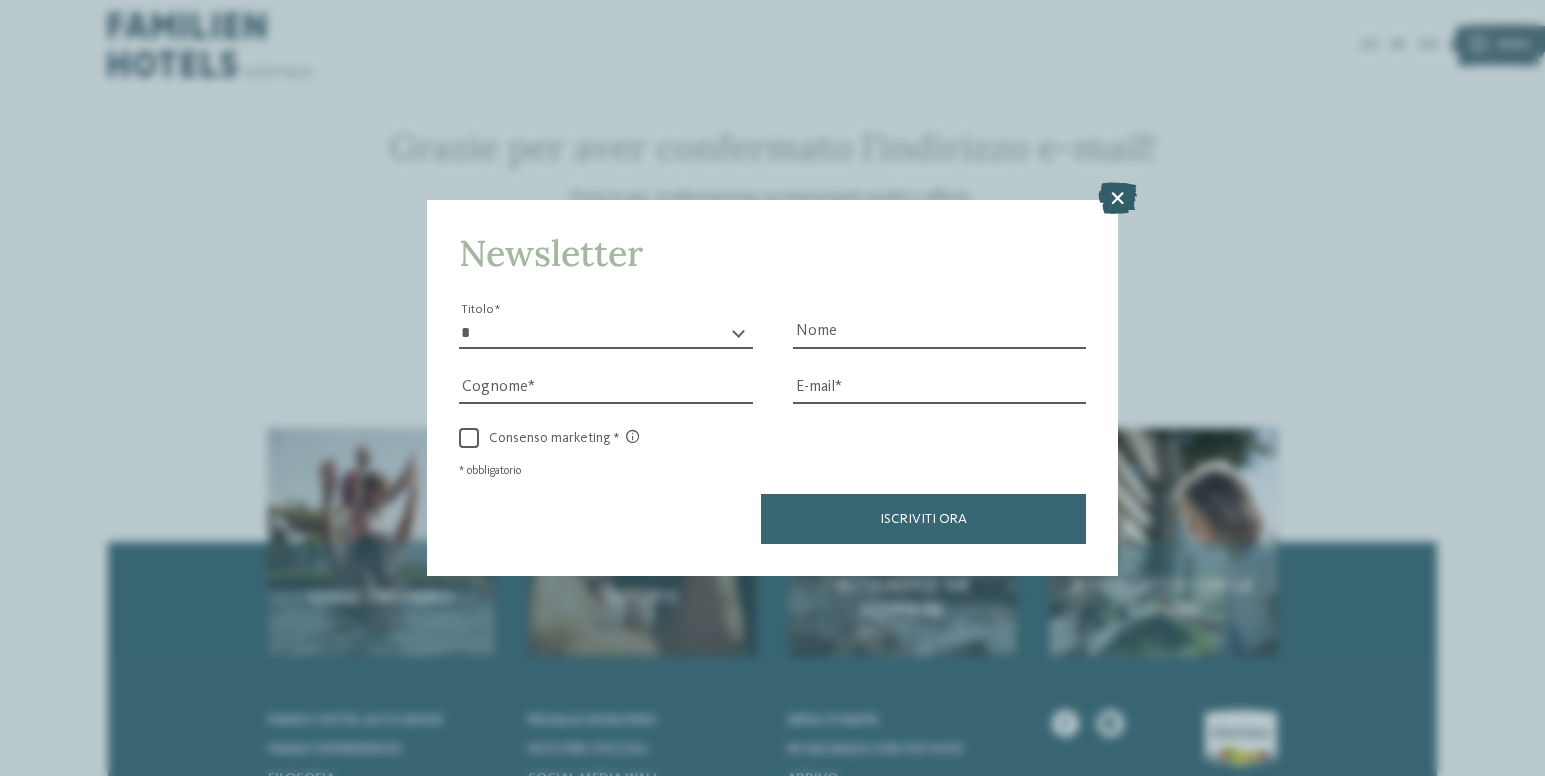 click at bounding box center (1117, 199) 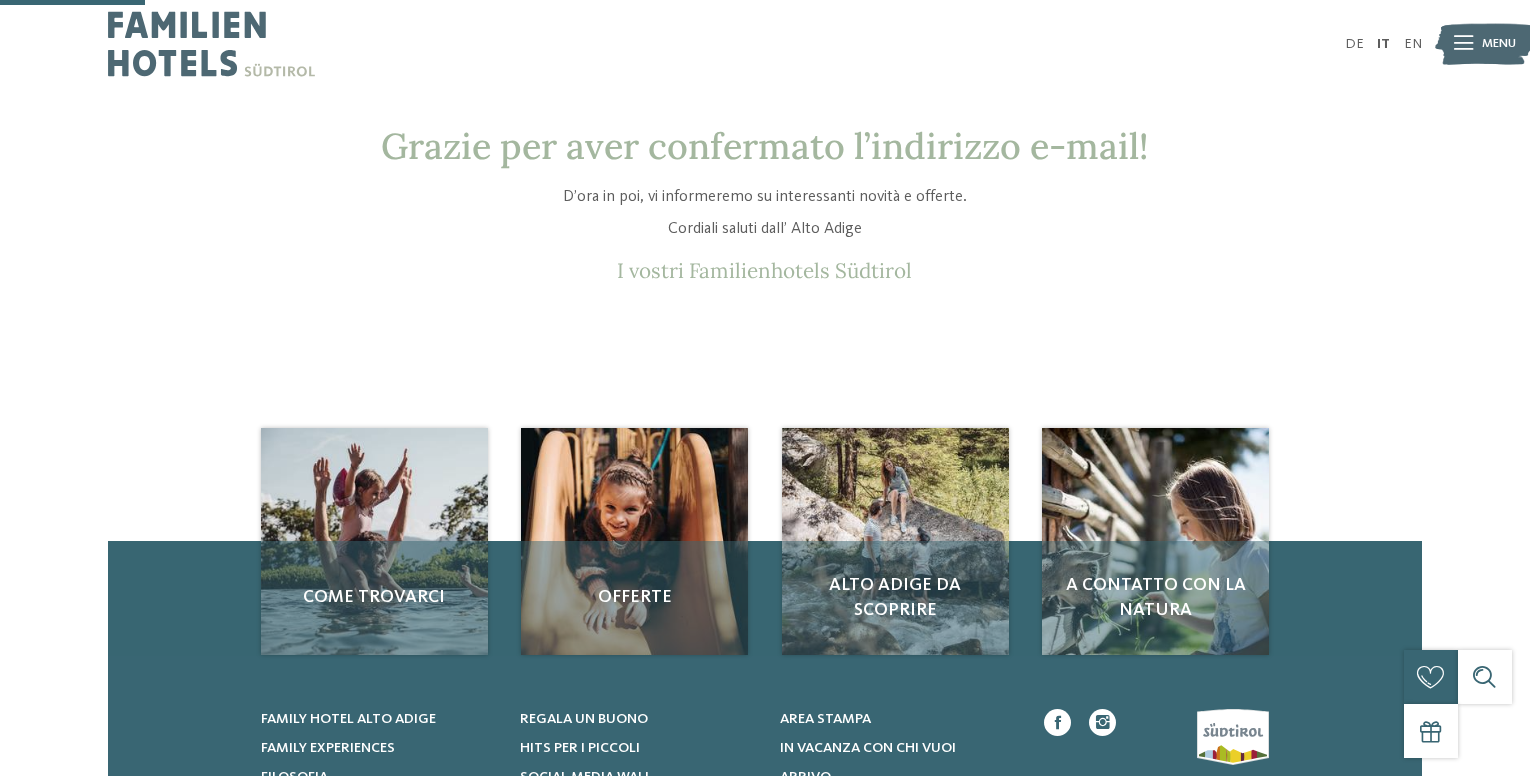 scroll, scrollTop: 0, scrollLeft: 0, axis: both 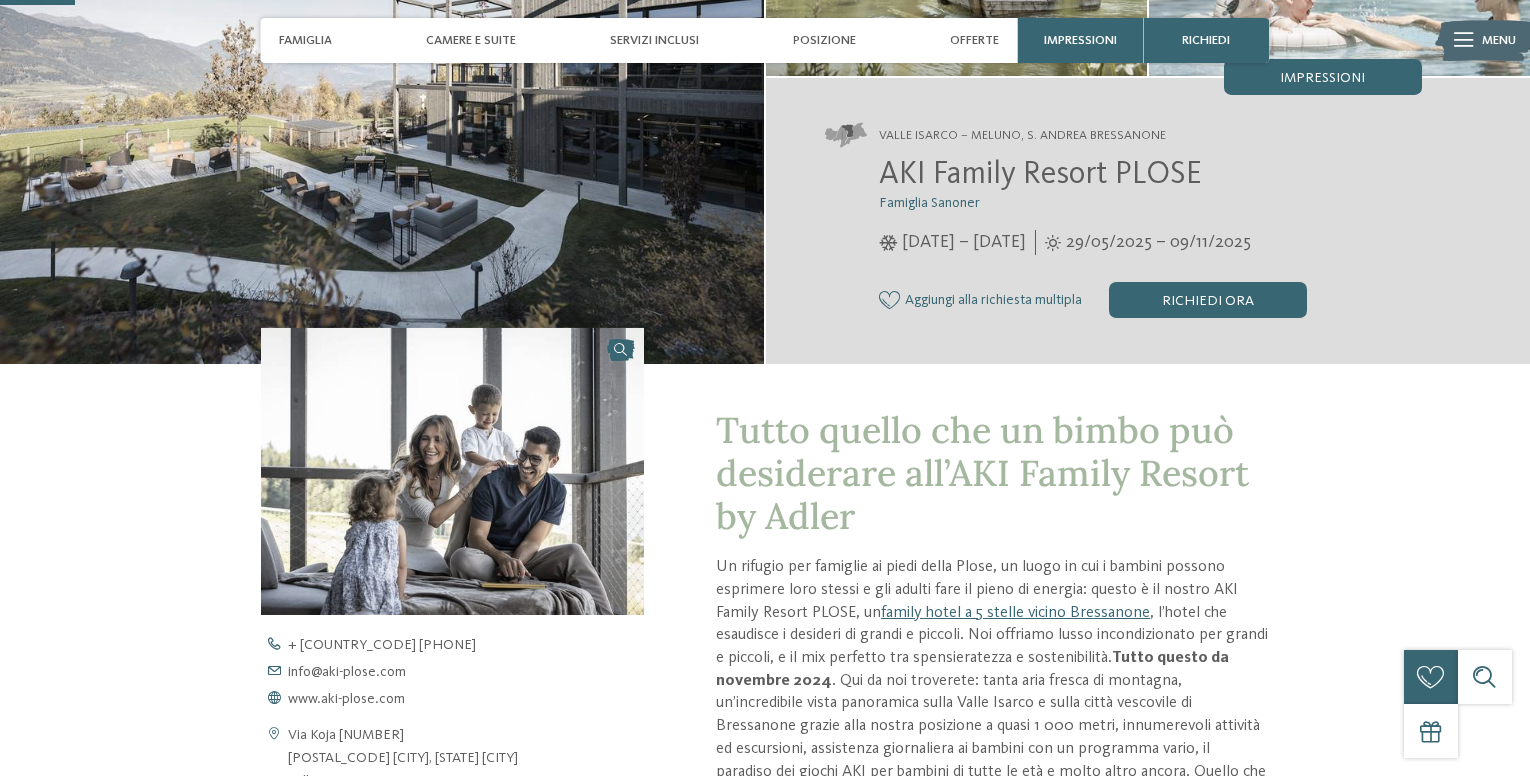 click on "17/11/2024 – 03/05/2025" at bounding box center (964, 242) 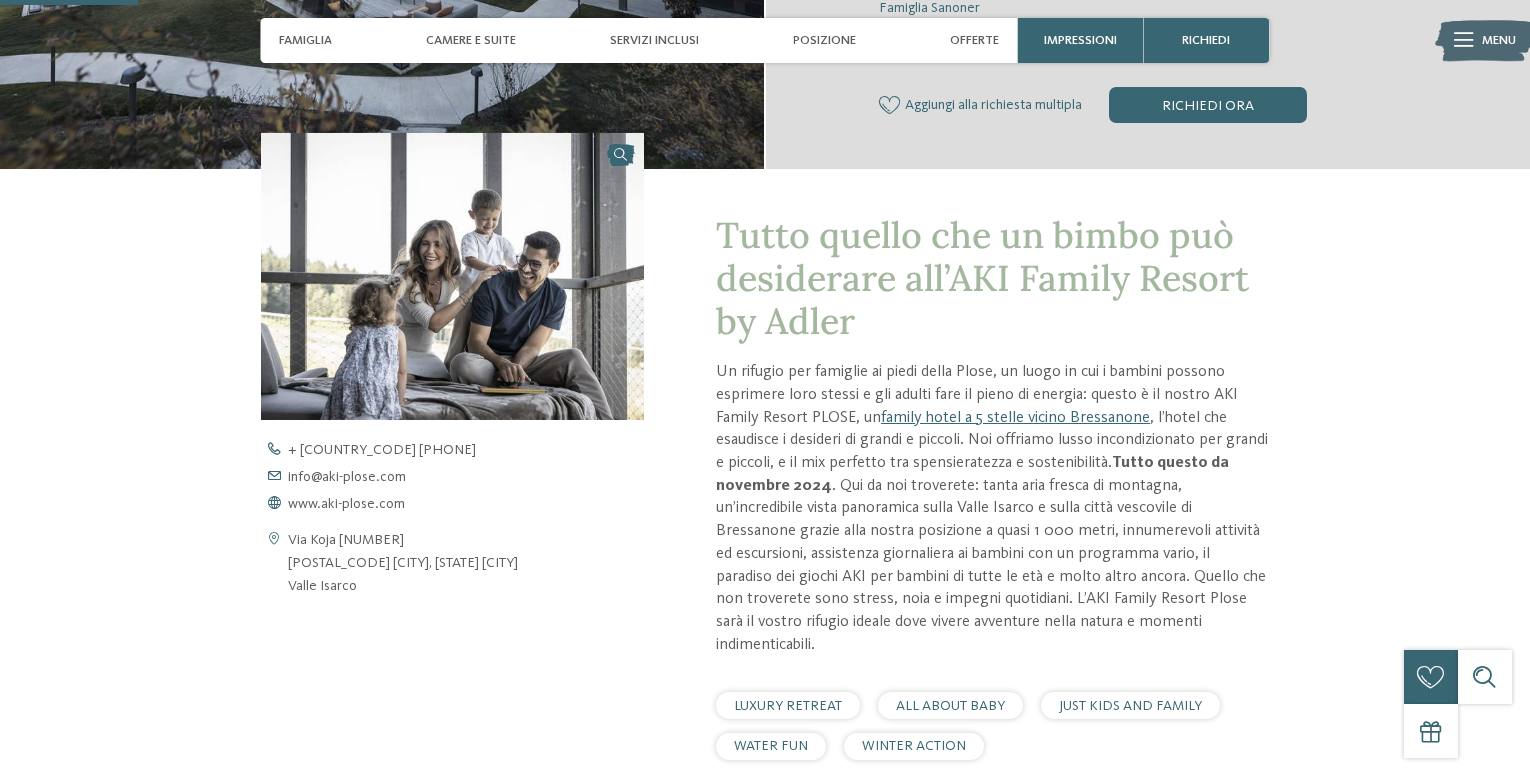 scroll, scrollTop: 300, scrollLeft: 0, axis: vertical 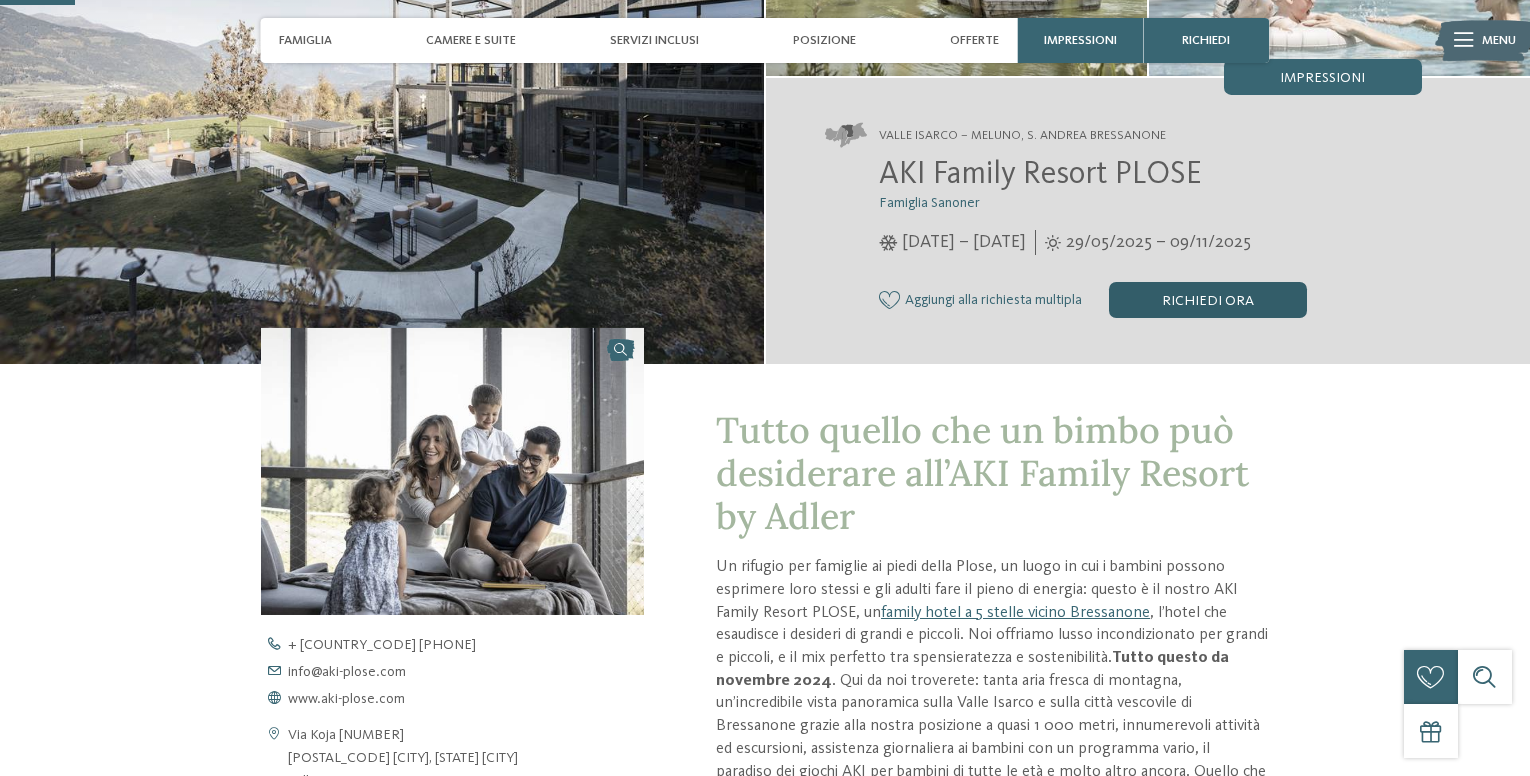click on "Richiedi ora" at bounding box center [1208, 300] 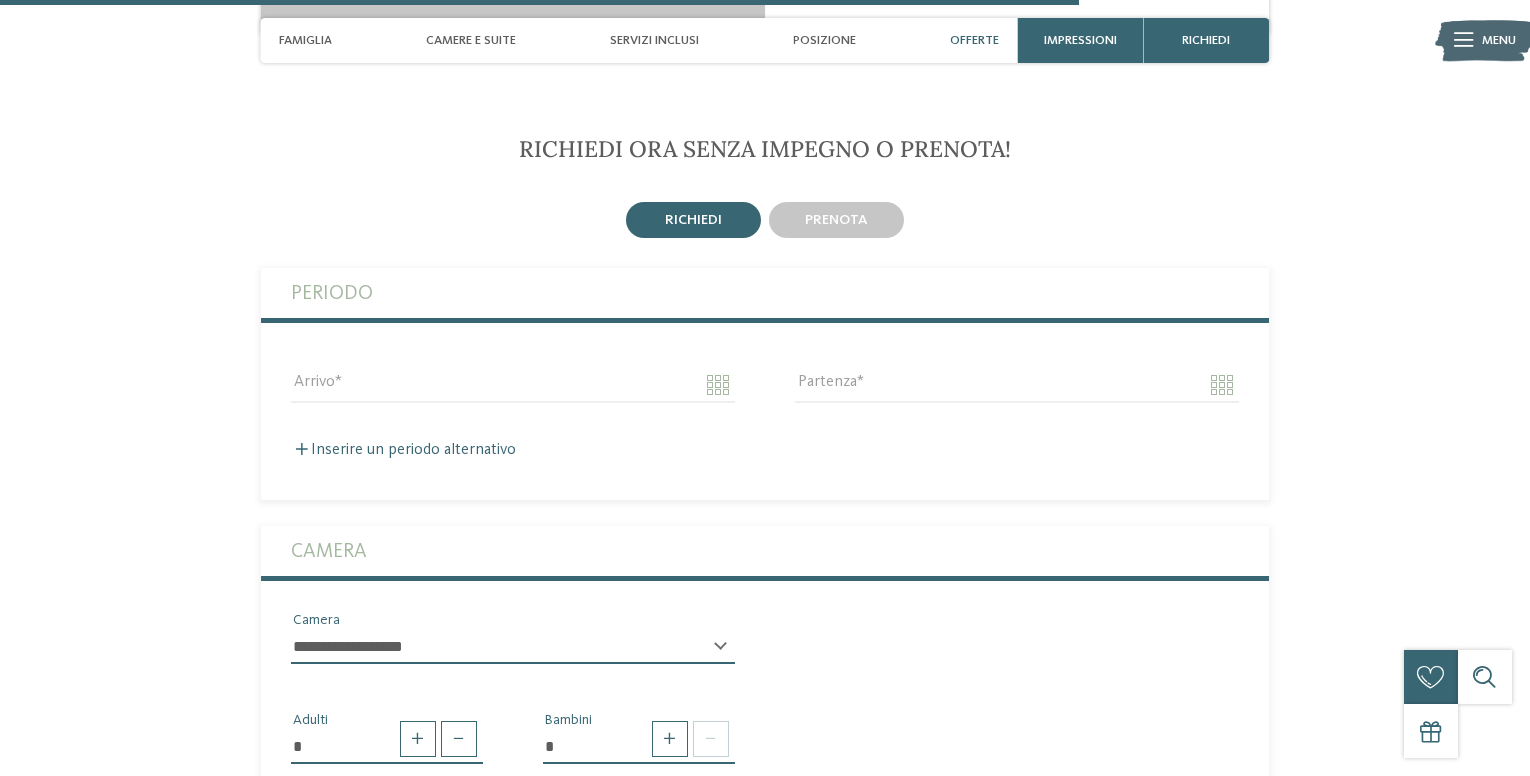 scroll, scrollTop: 4300, scrollLeft: 0, axis: vertical 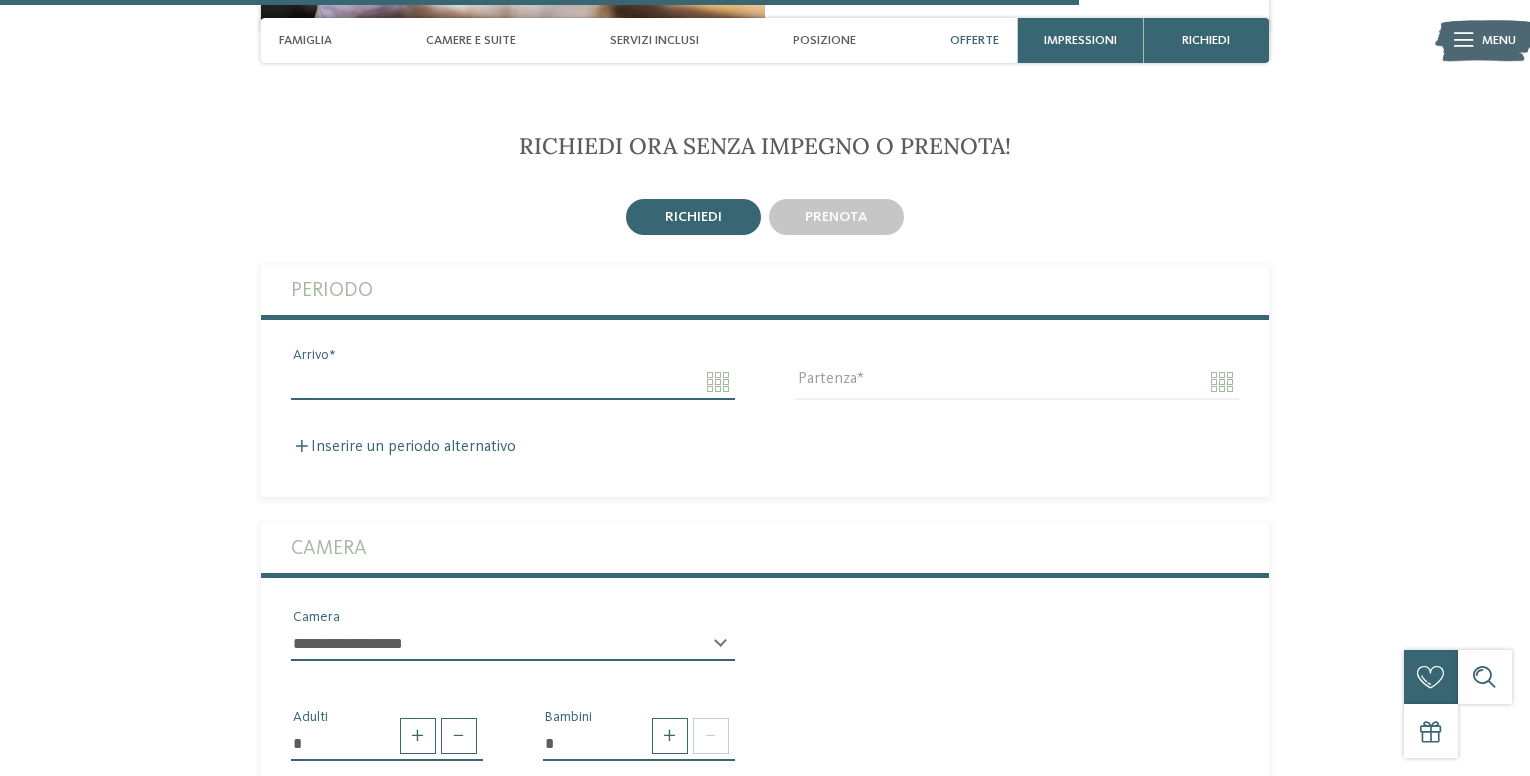 click on "Arrivo" at bounding box center [513, 382] 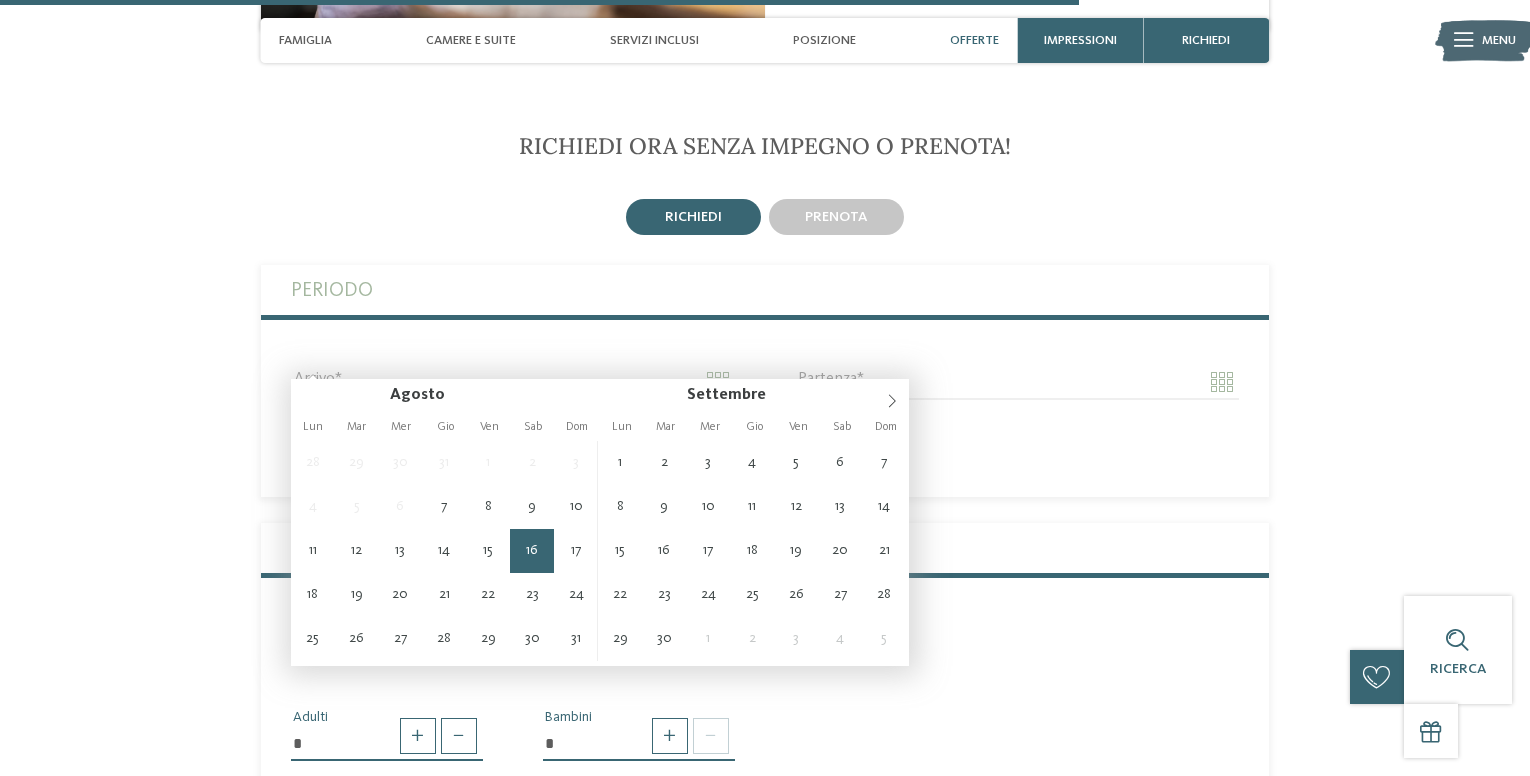 type on "**********" 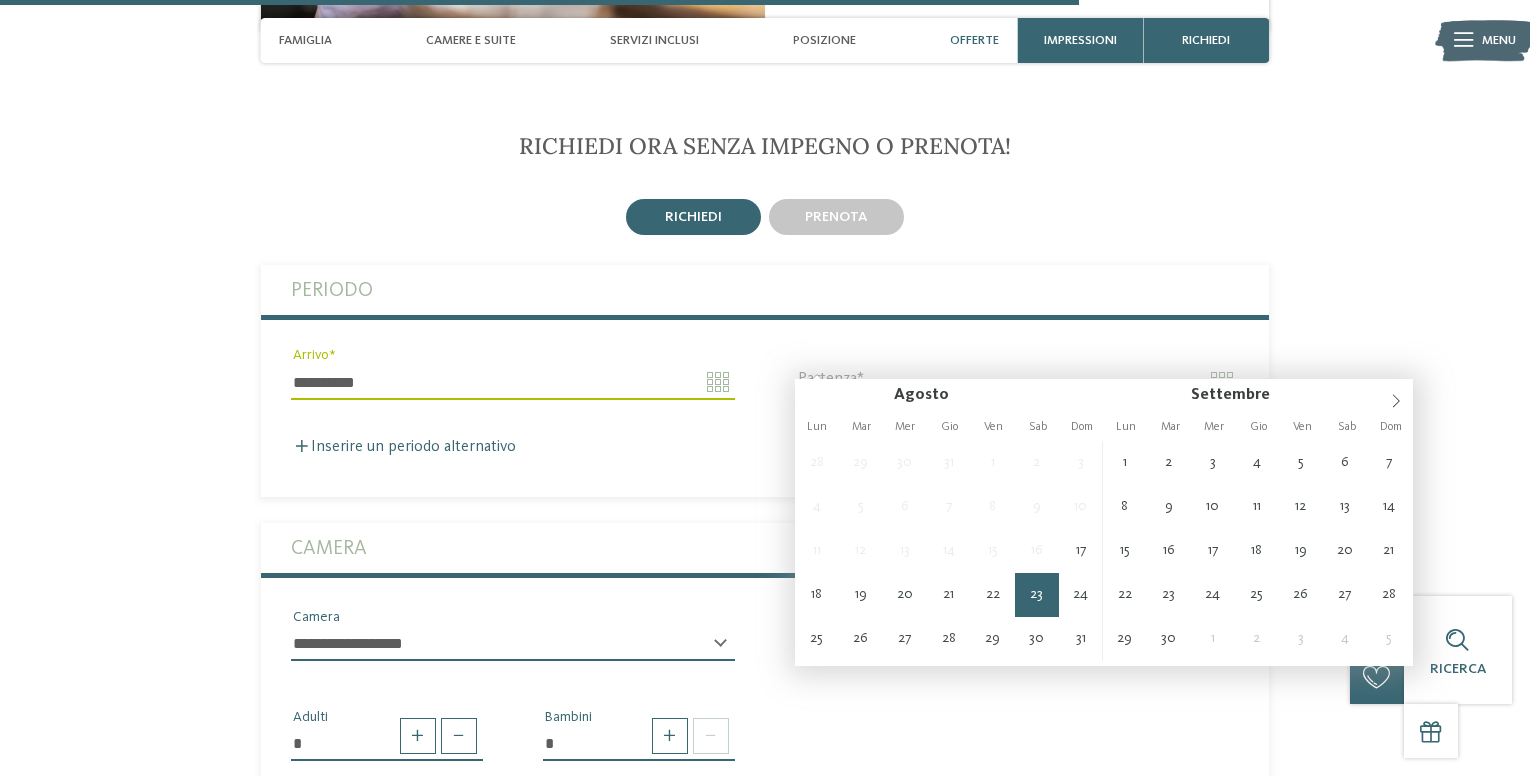 type on "**********" 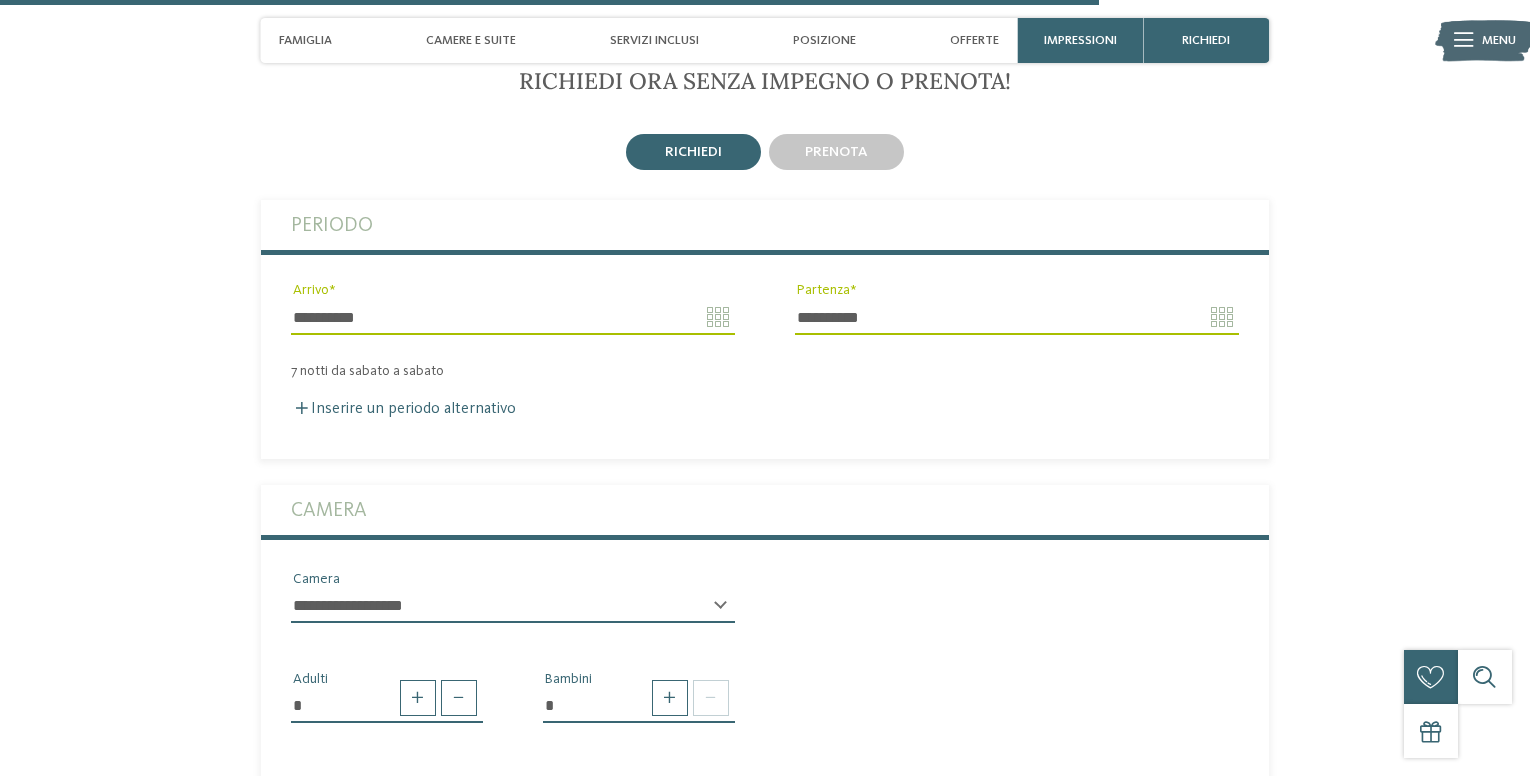 scroll, scrollTop: 4400, scrollLeft: 0, axis: vertical 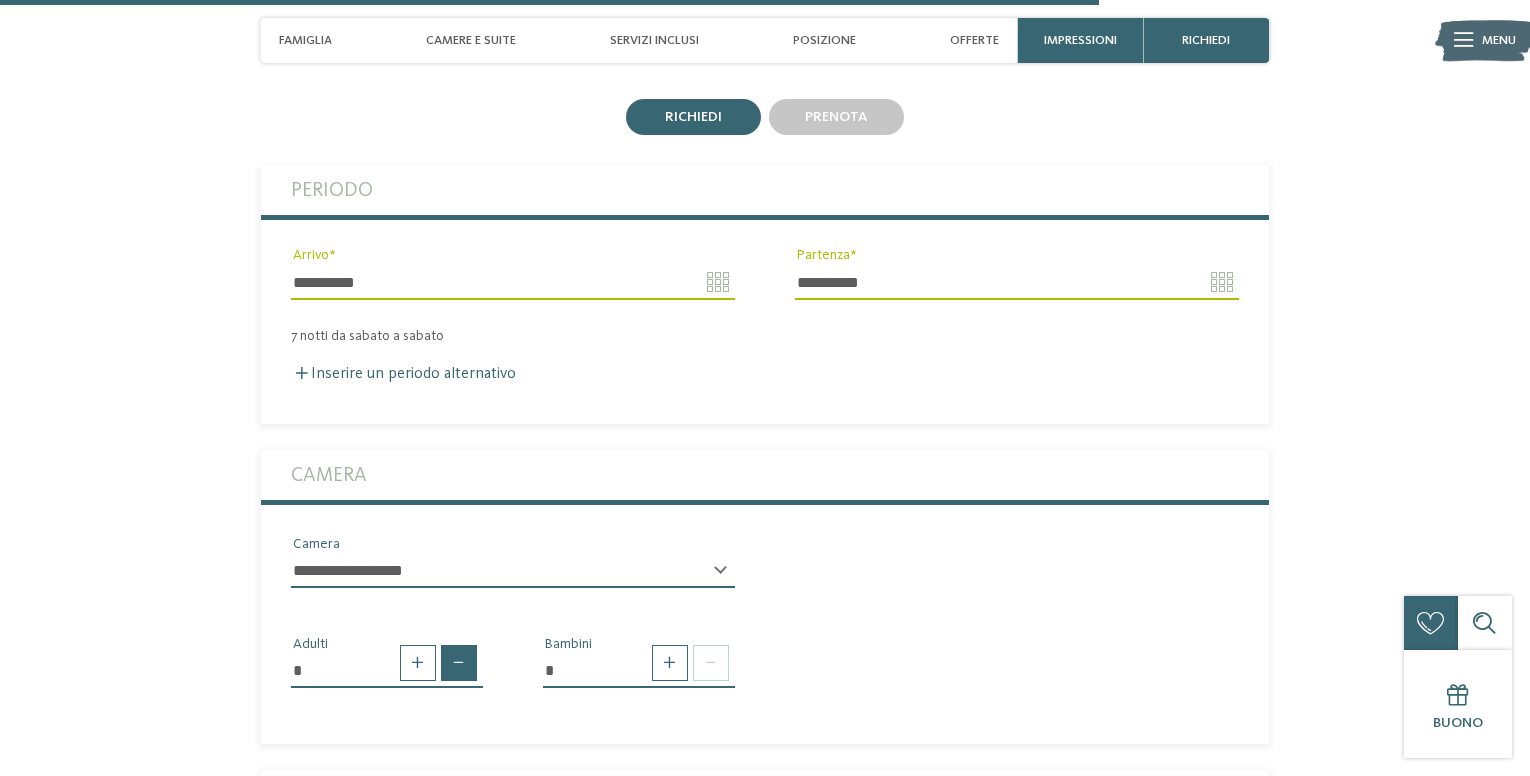 click at bounding box center [459, 663] 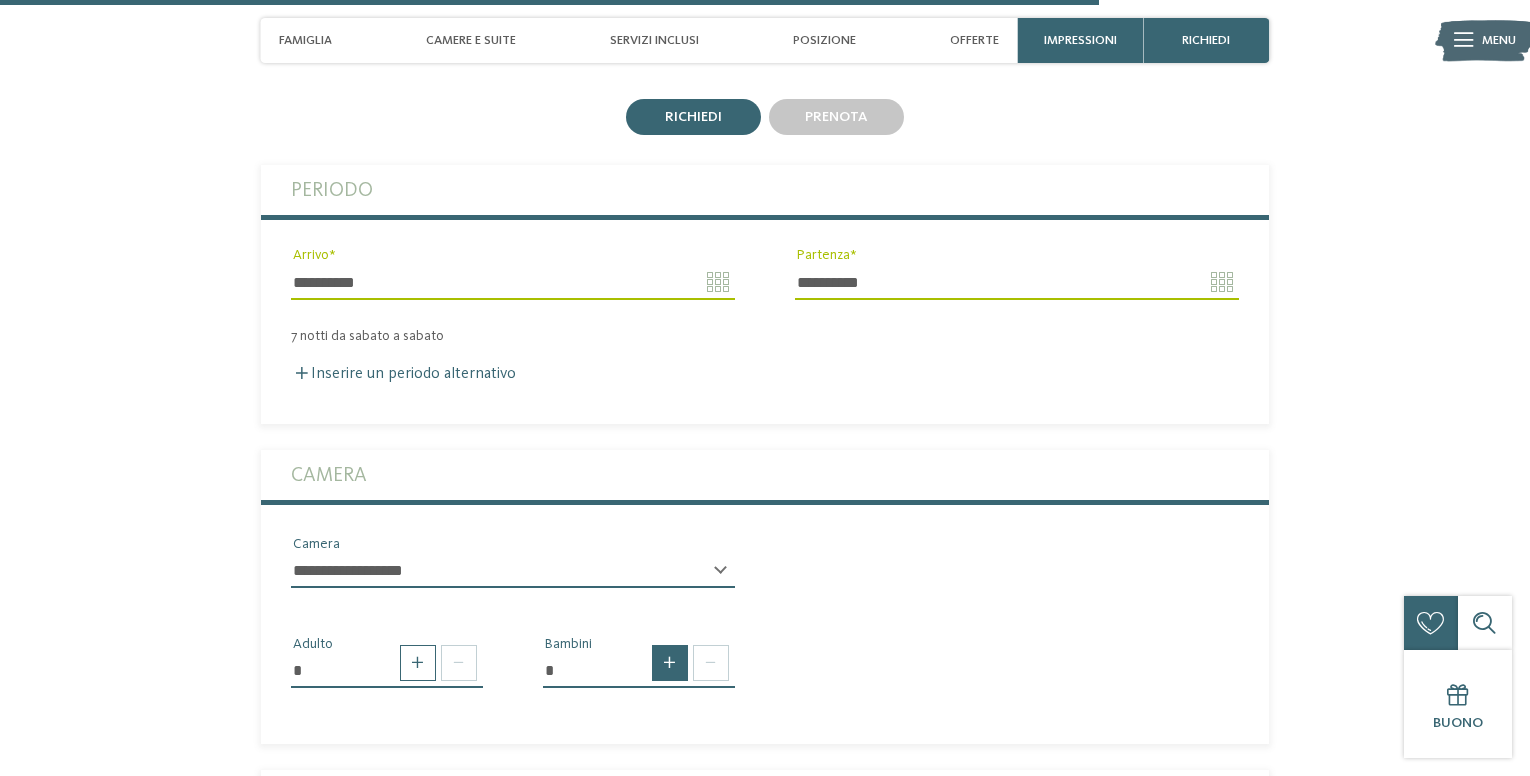 click at bounding box center (670, 663) 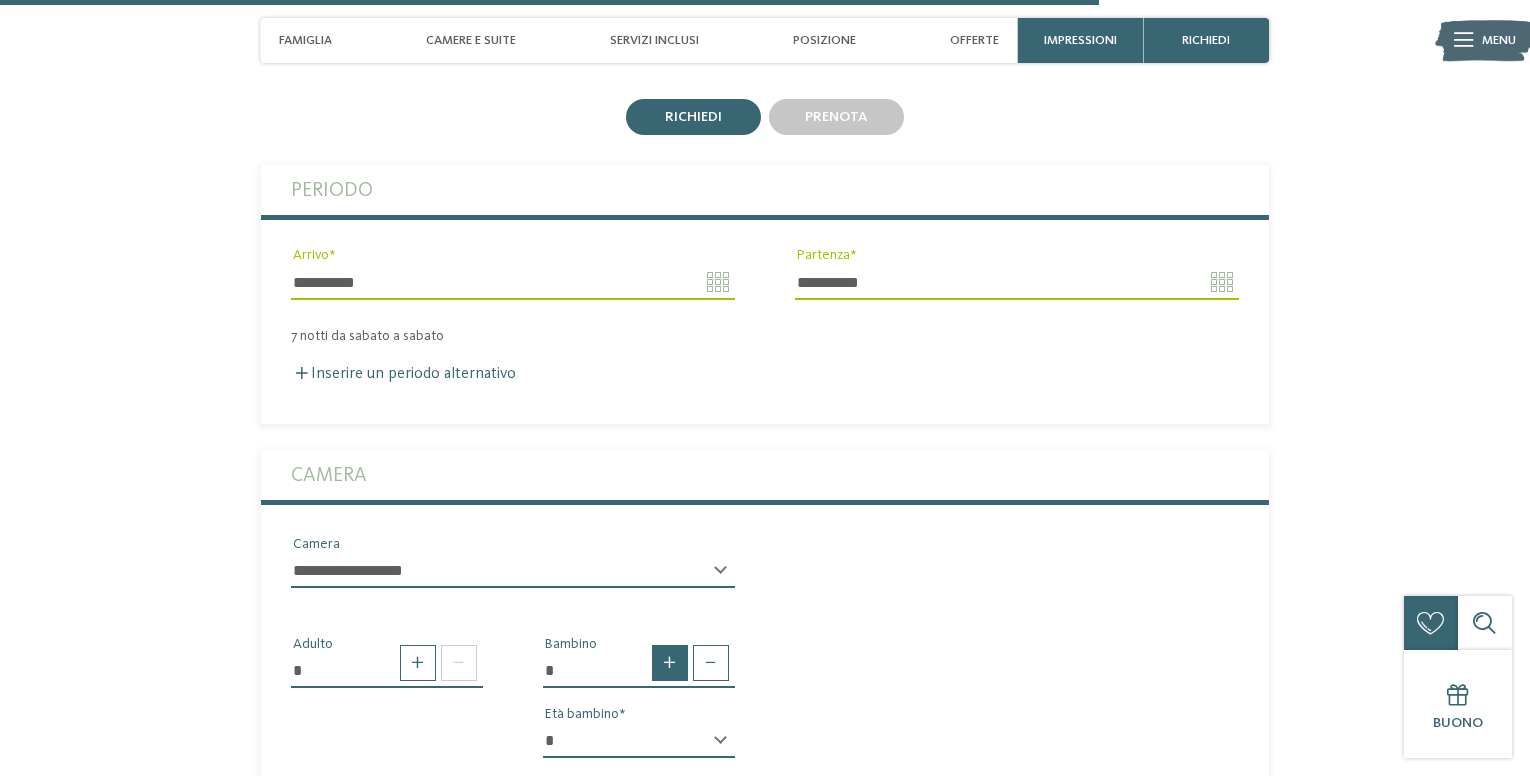 click at bounding box center [670, 663] 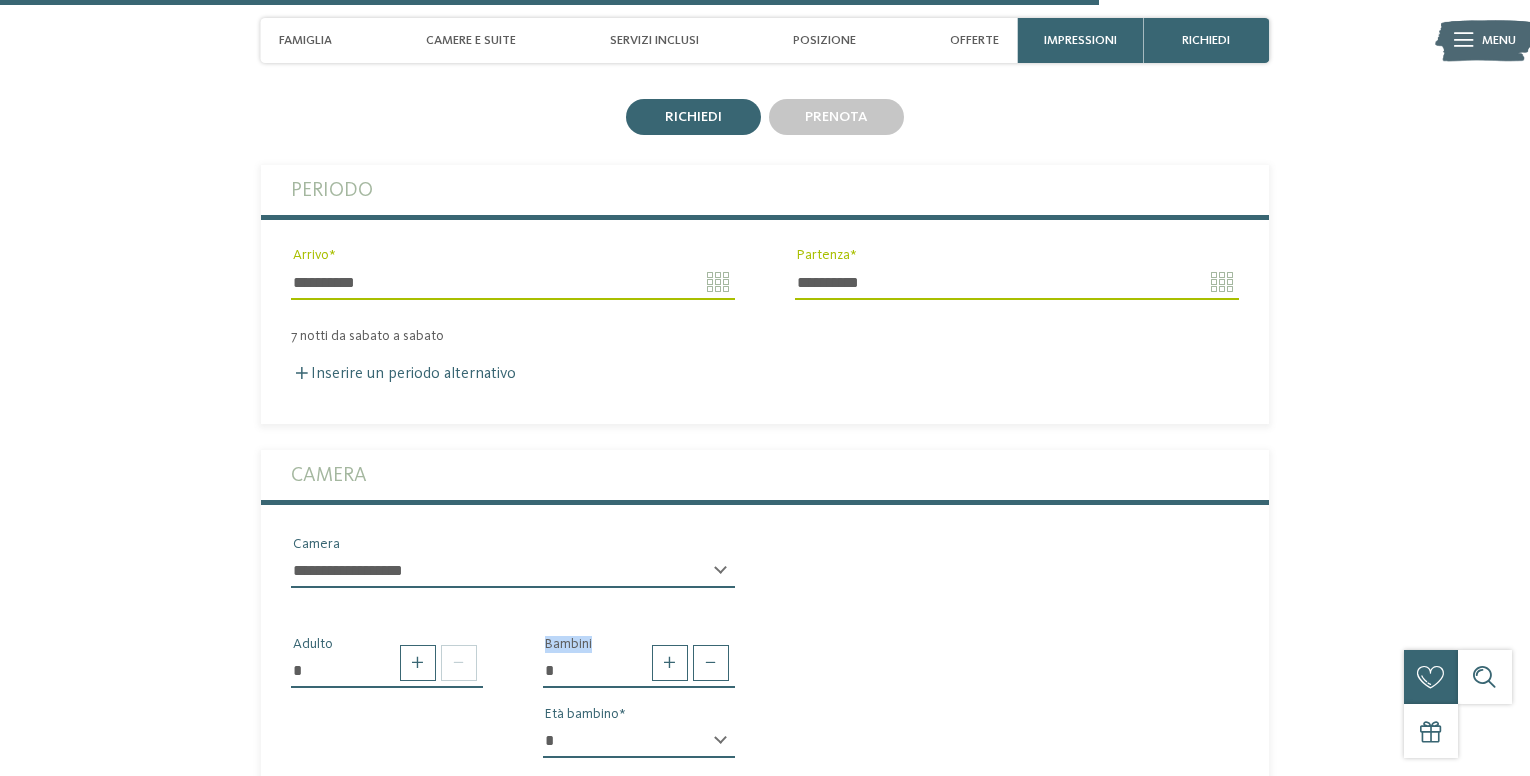 click on "* * * * * * * * * * * ** ** ** ** ** ** ** **" at bounding box center [639, 741] 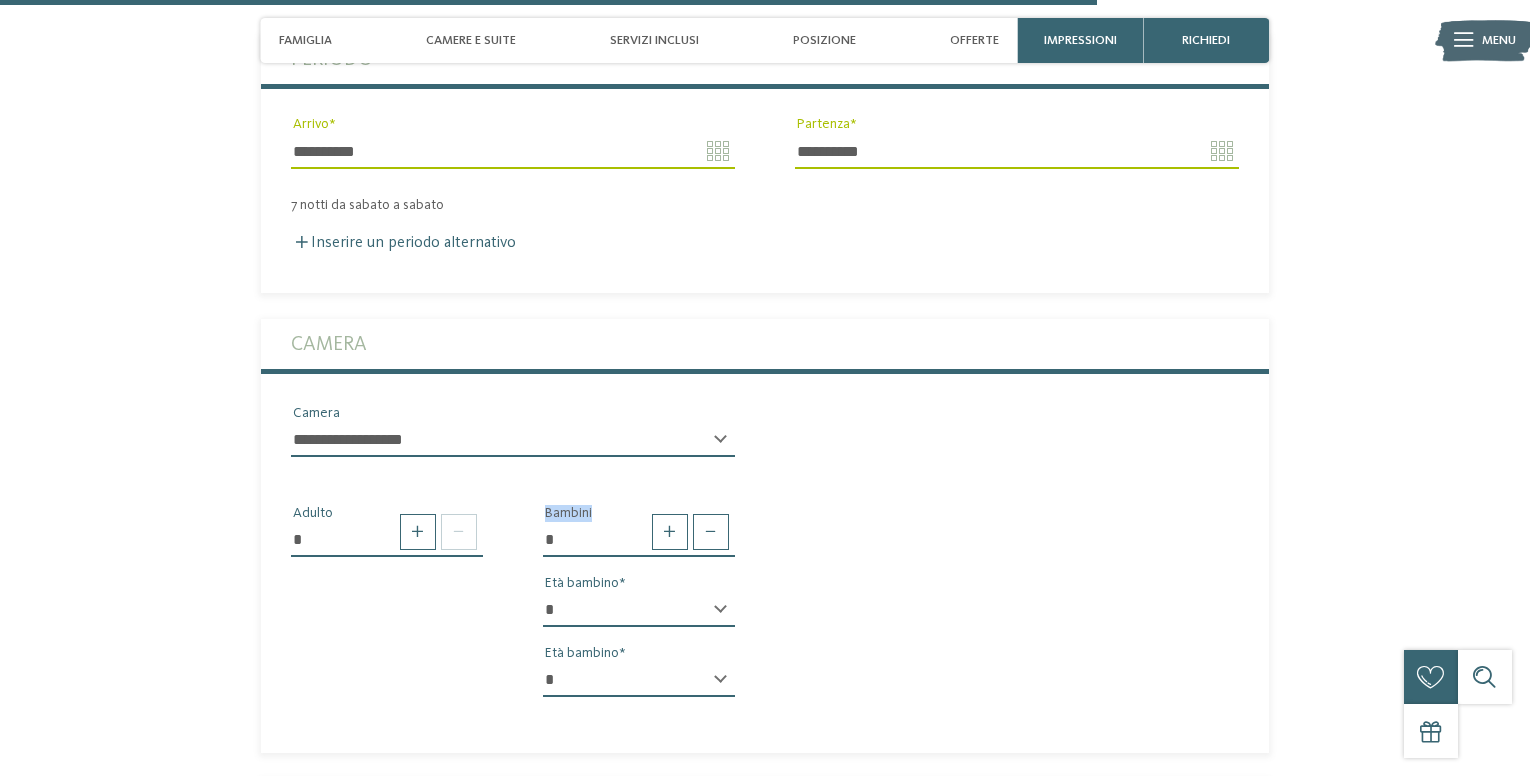 scroll, scrollTop: 4700, scrollLeft: 0, axis: vertical 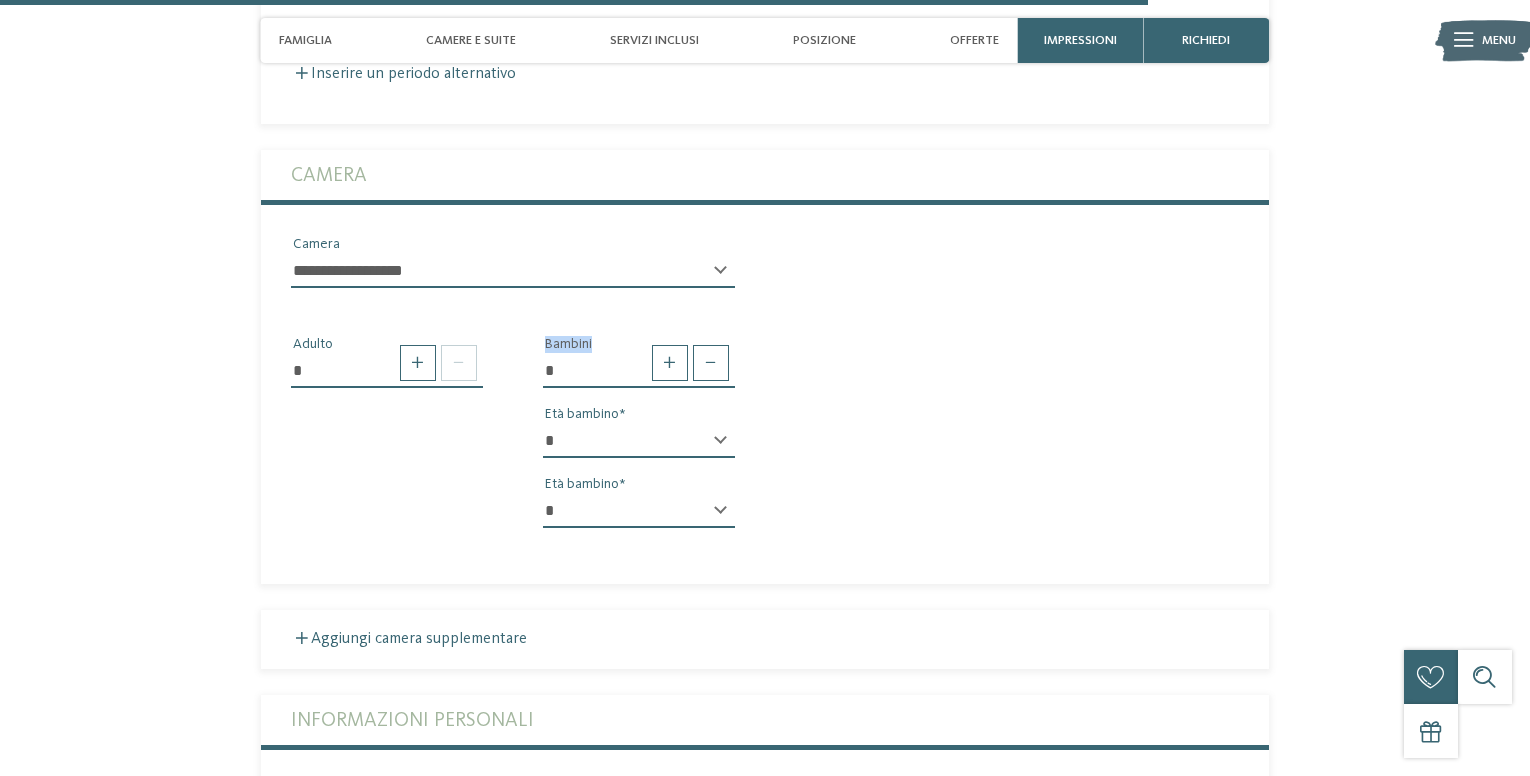 click on "* * * * * * * * * * * ** ** ** ** ** ** ** **" at bounding box center (639, 511) 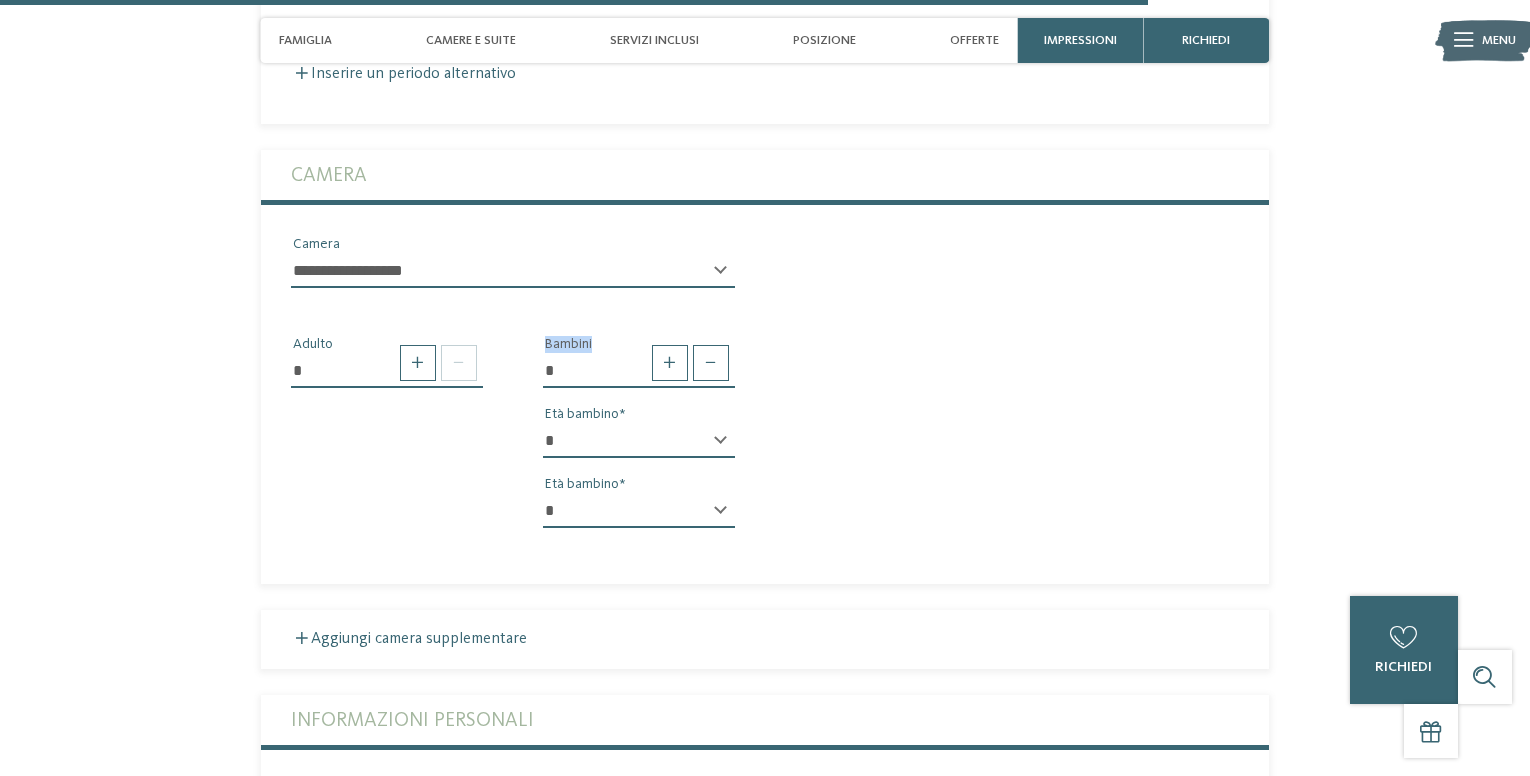 select on "*" 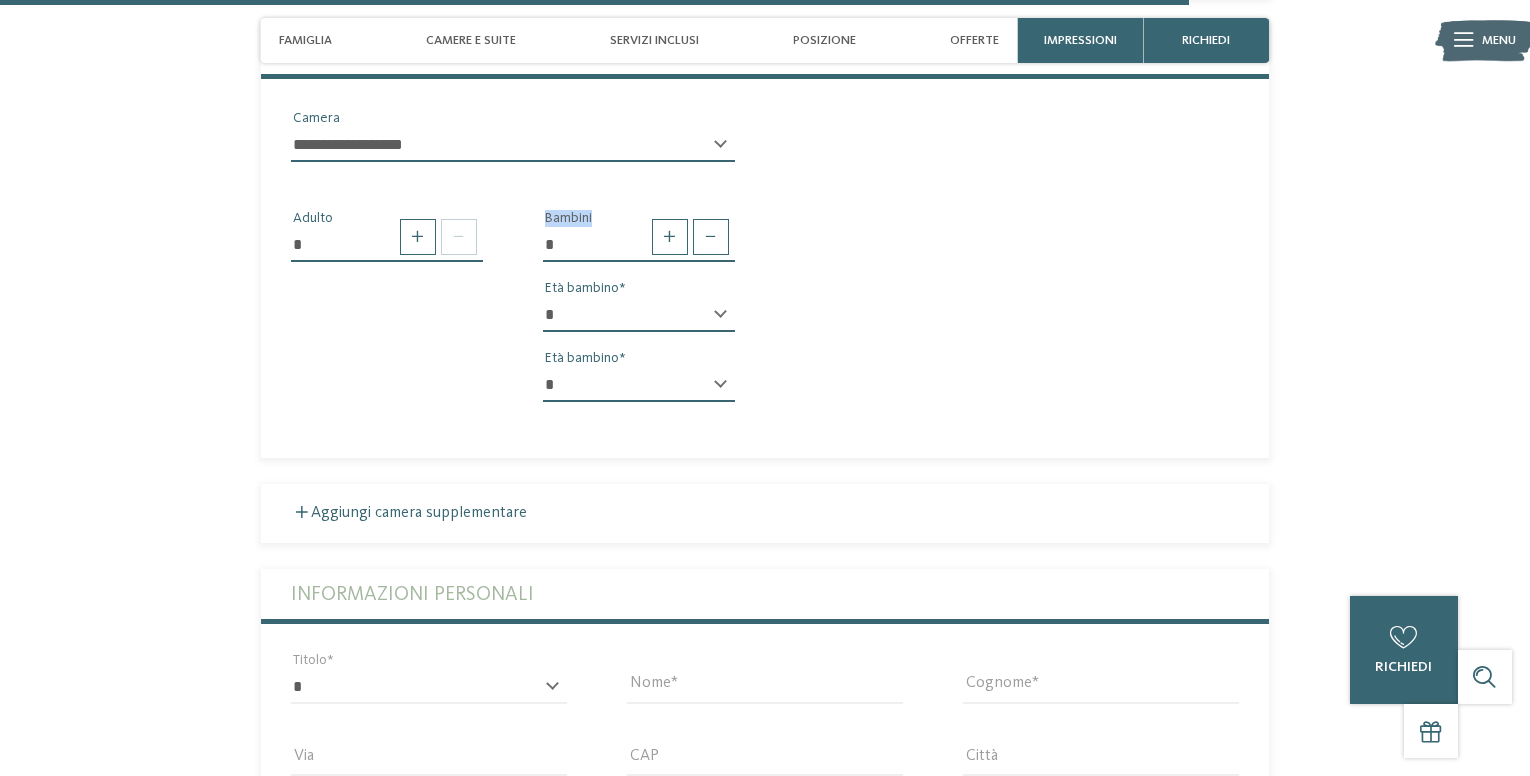 scroll, scrollTop: 4900, scrollLeft: 0, axis: vertical 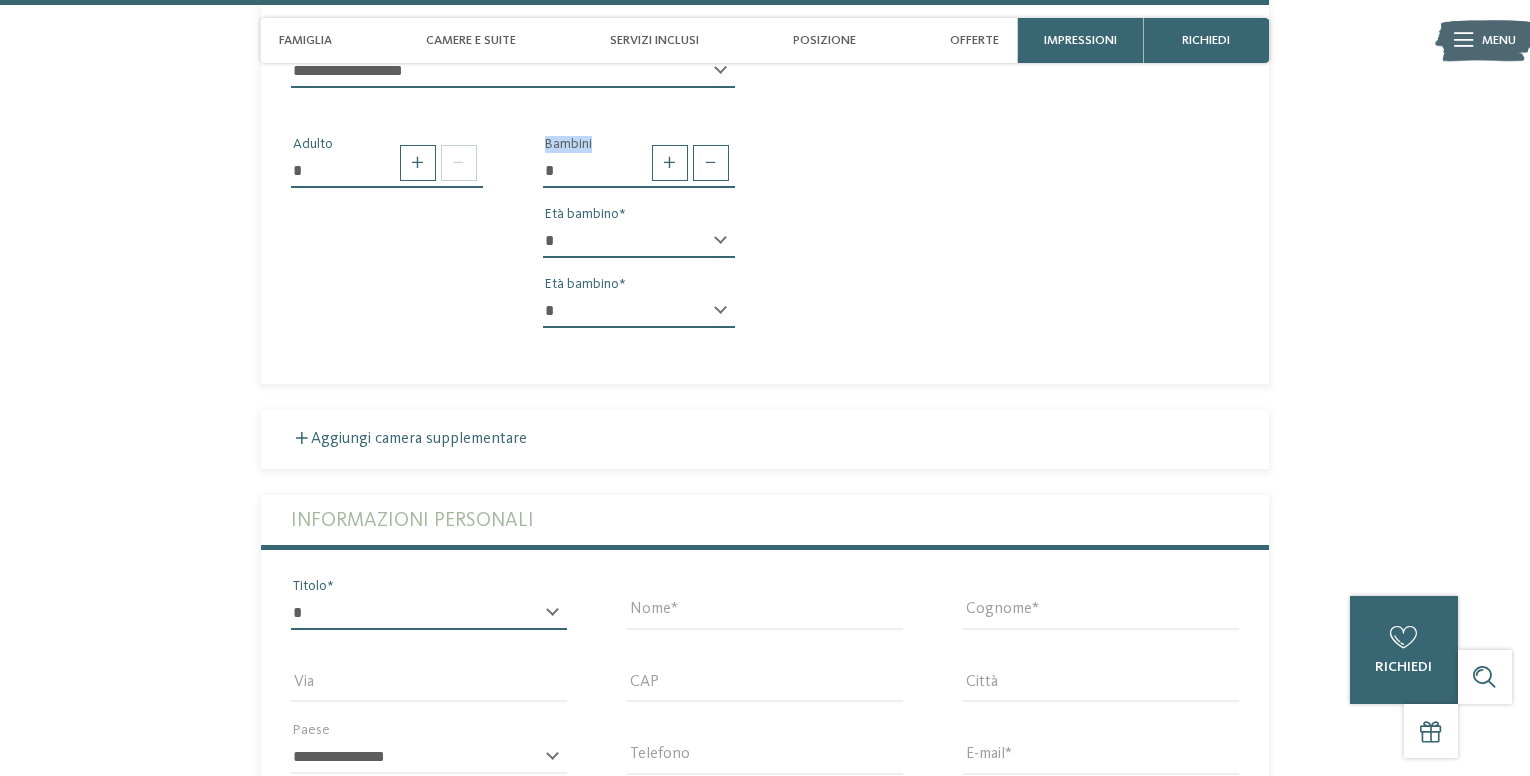 click on "* ****** ******* ******** ******" at bounding box center [429, 613] 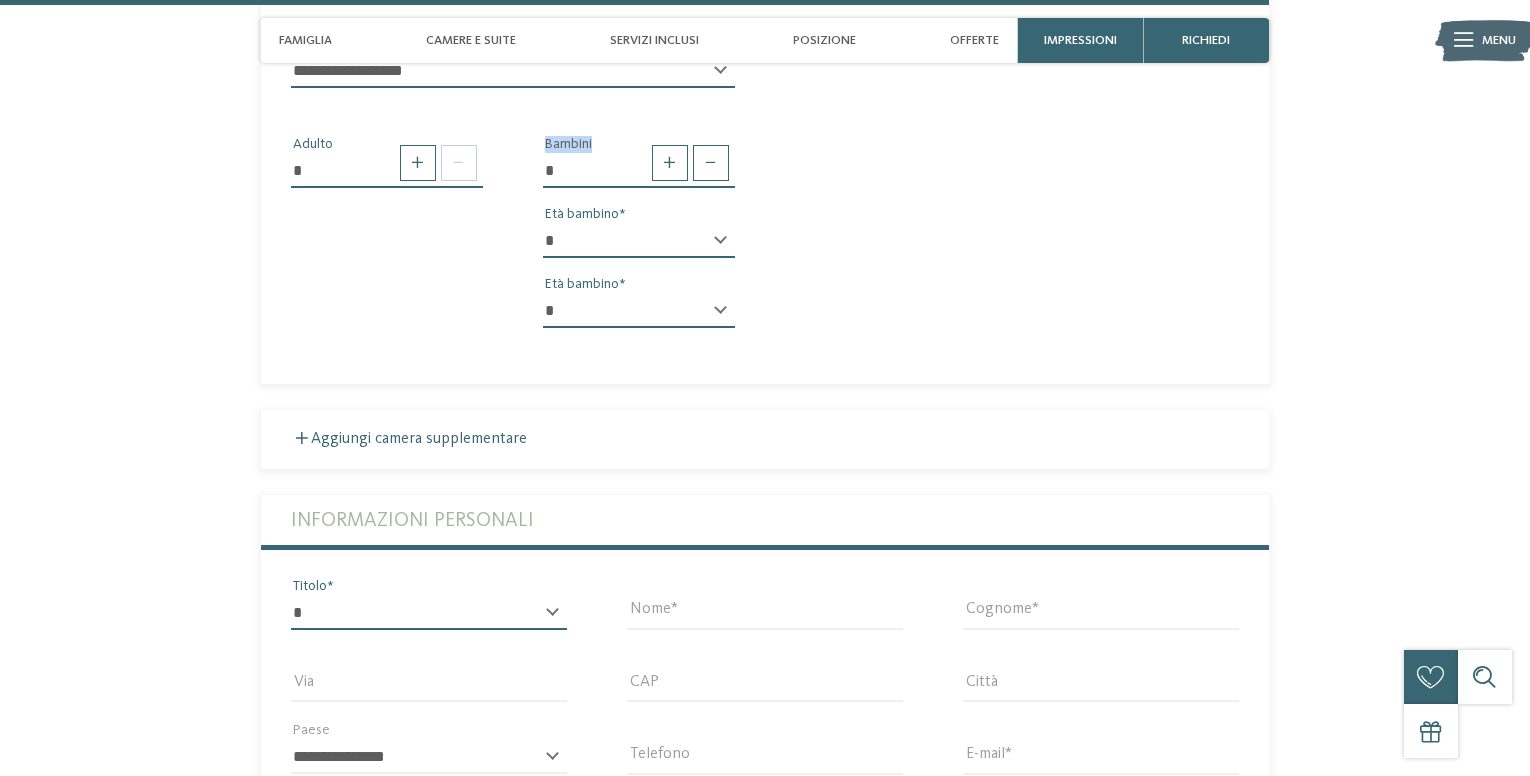 select on "*" 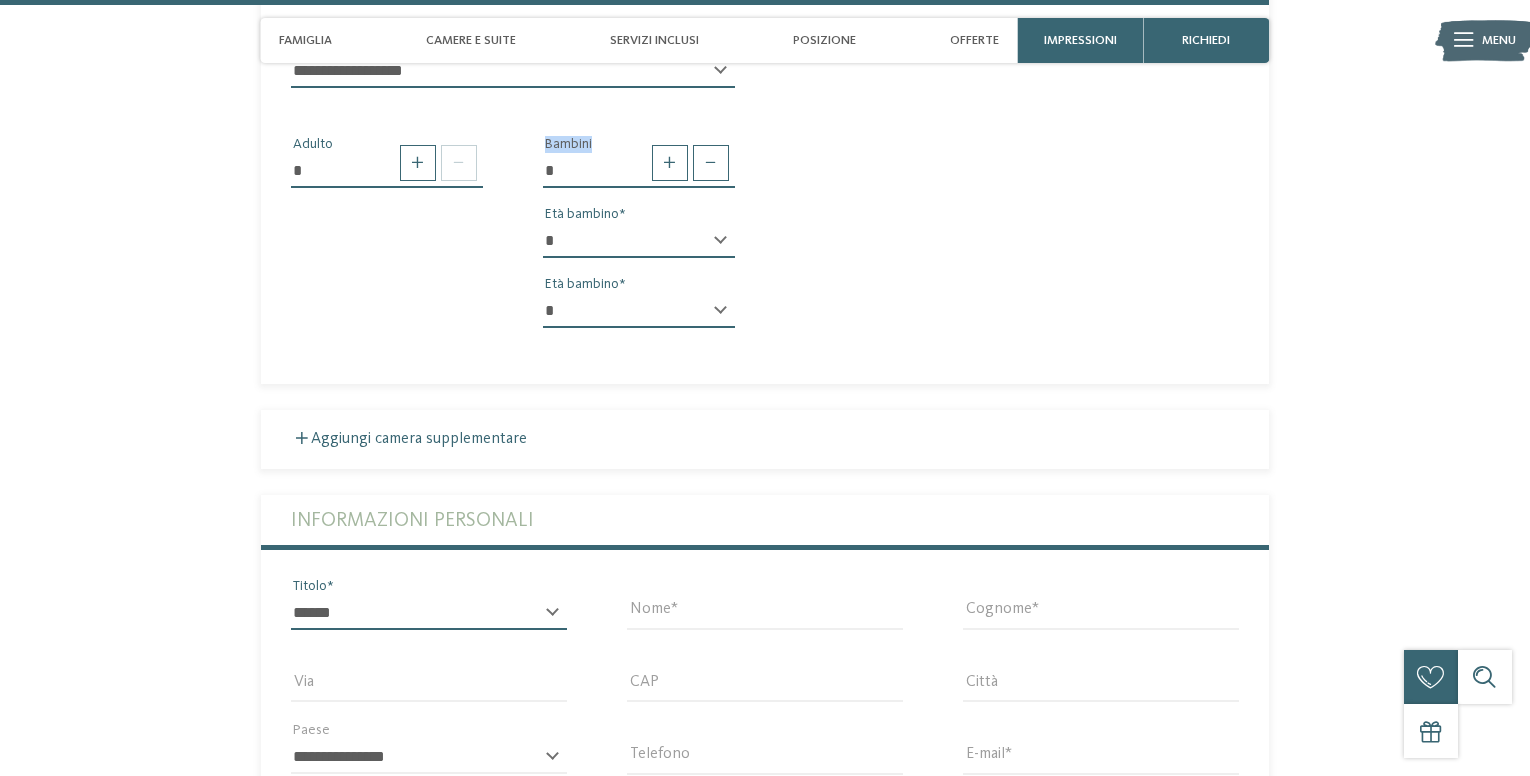 click on "* ****** ******* ******** ******" at bounding box center (429, 613) 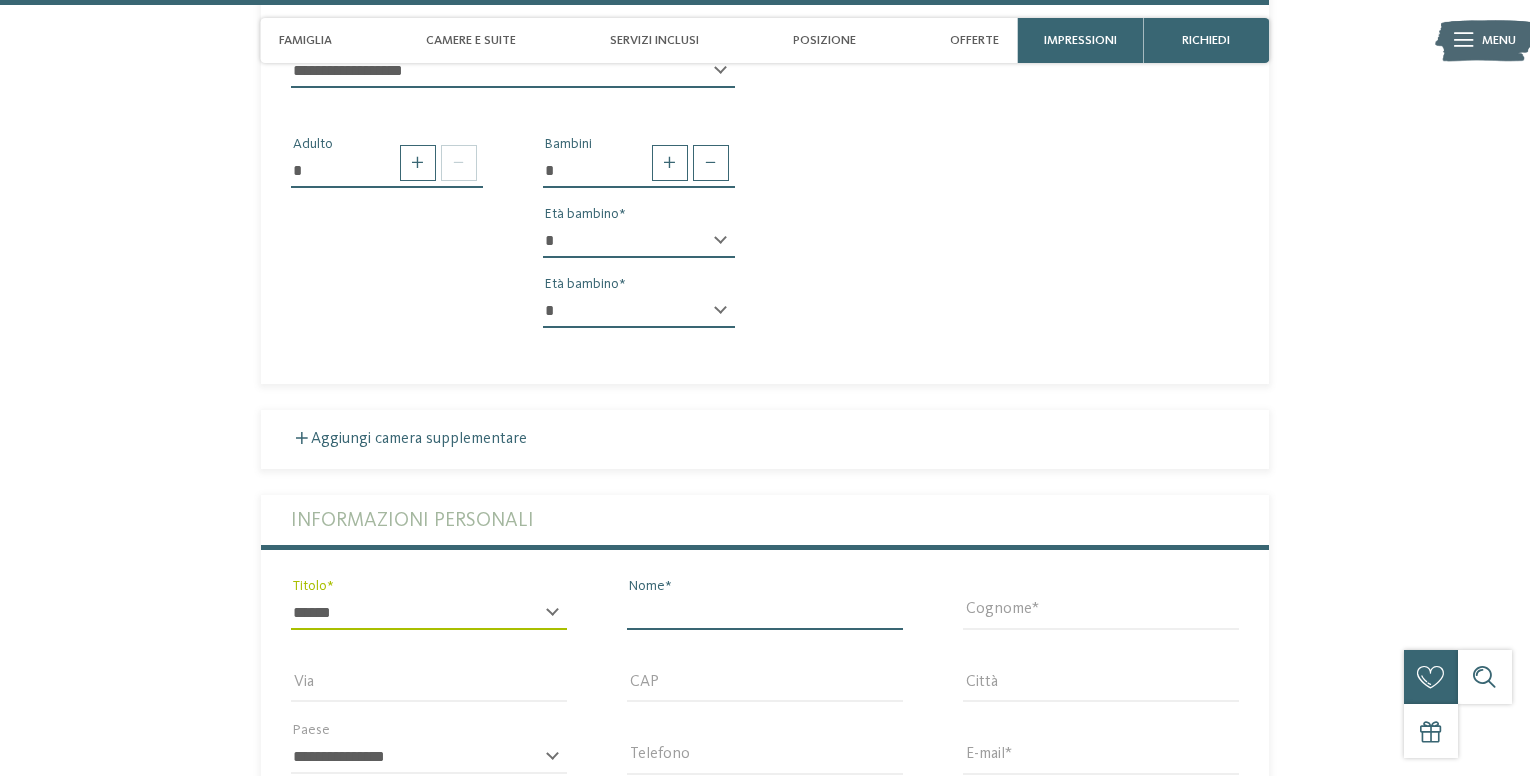 click on "Nome" at bounding box center [765, 613] 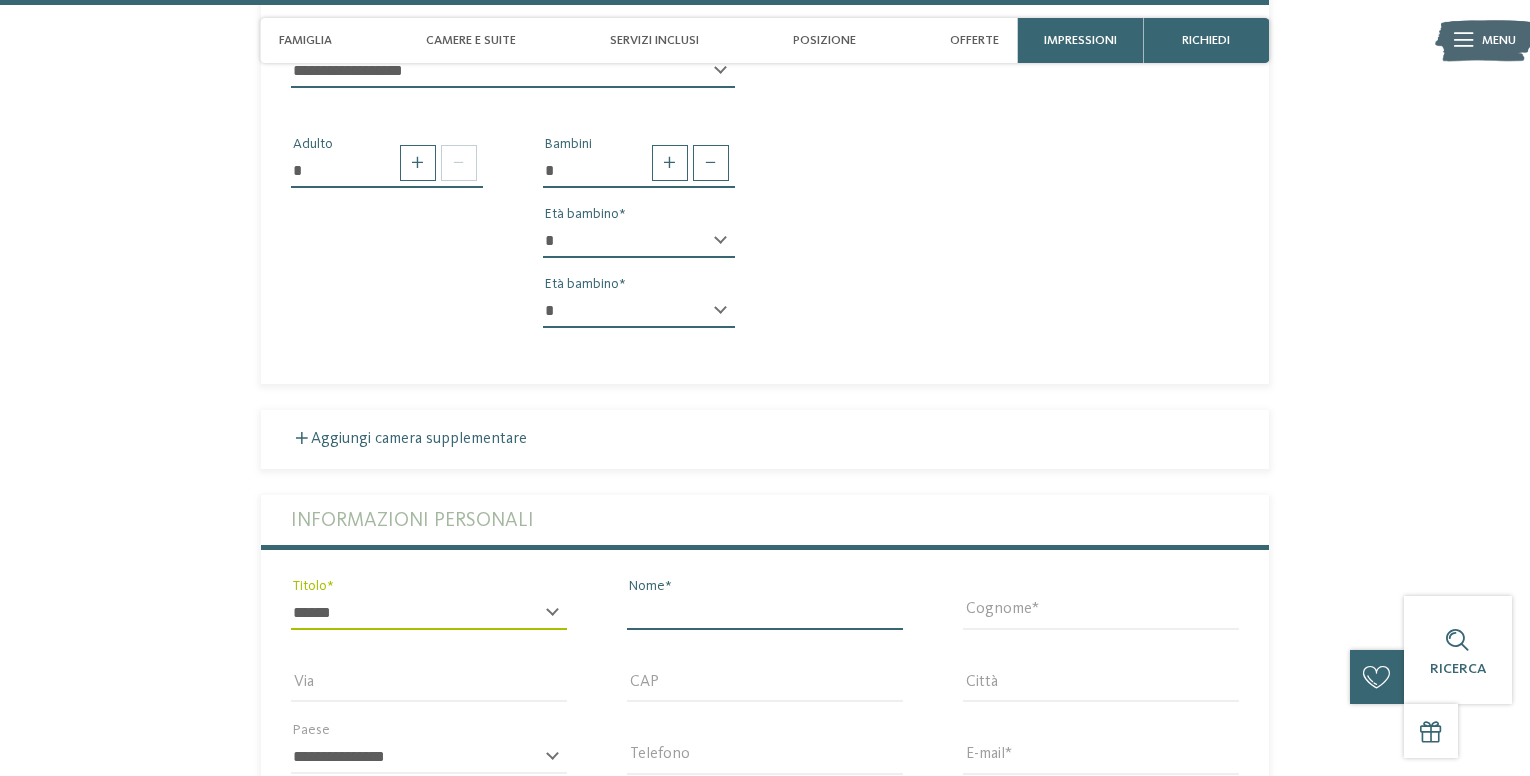type on "********" 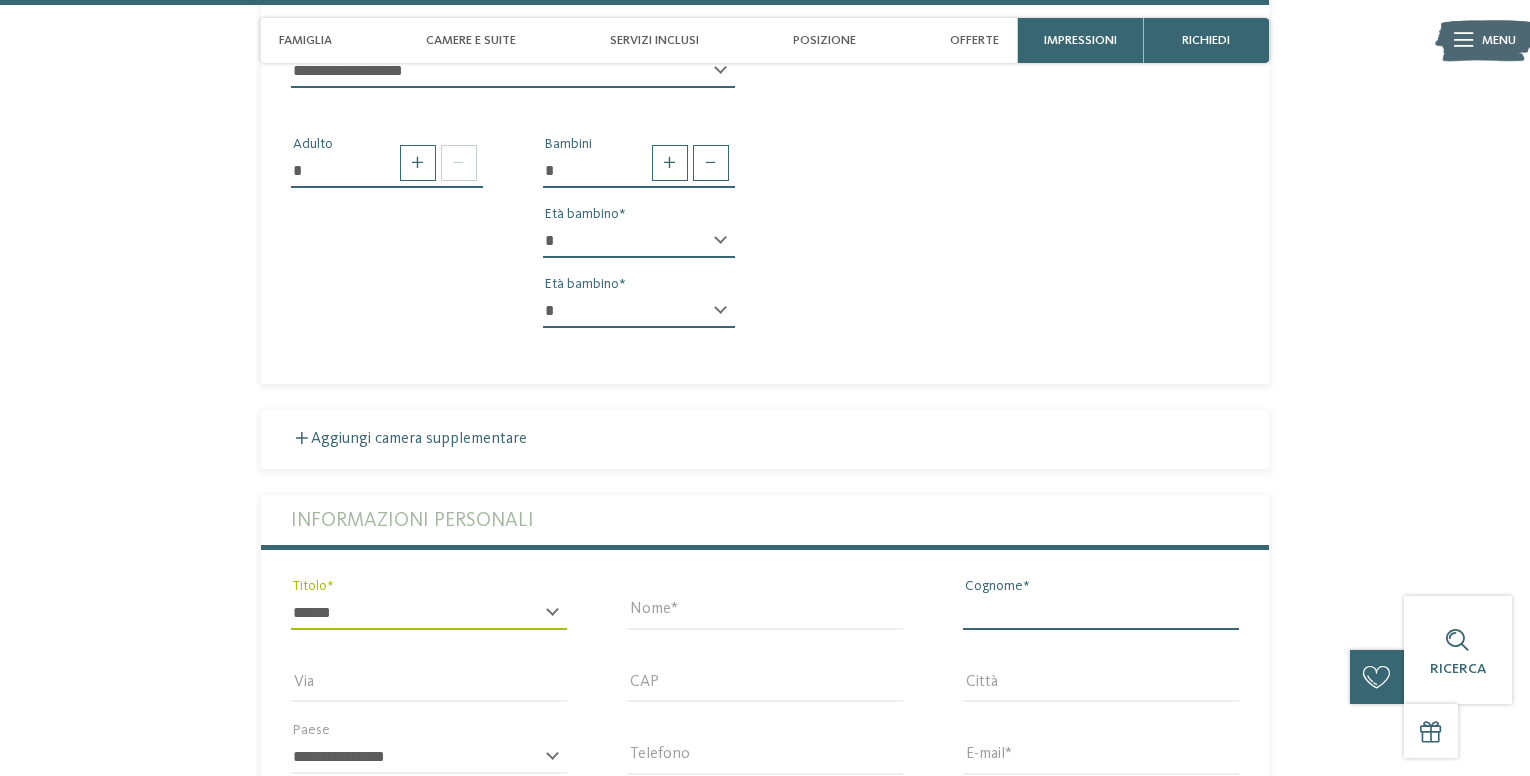 type on "*********" 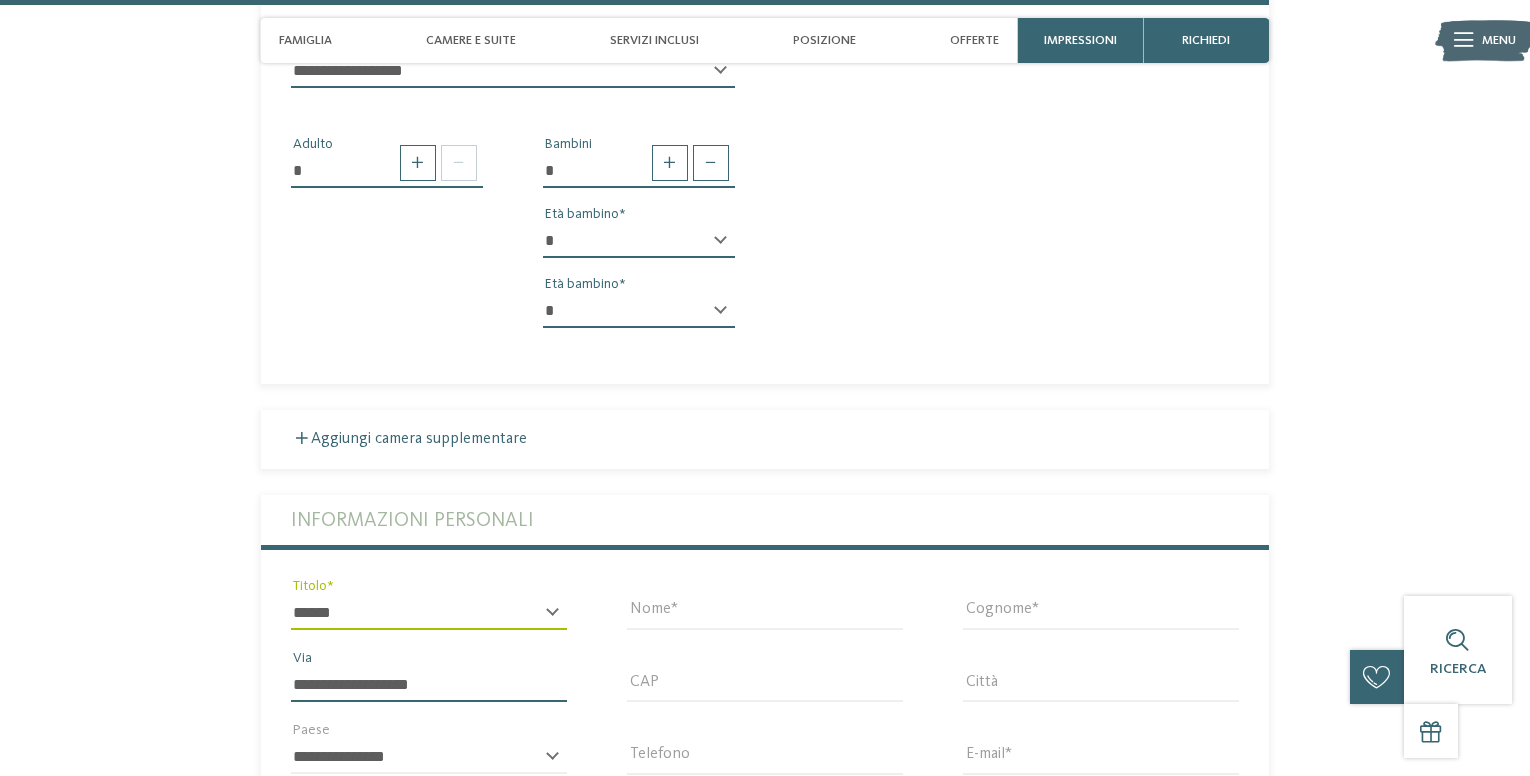 type on "*****" 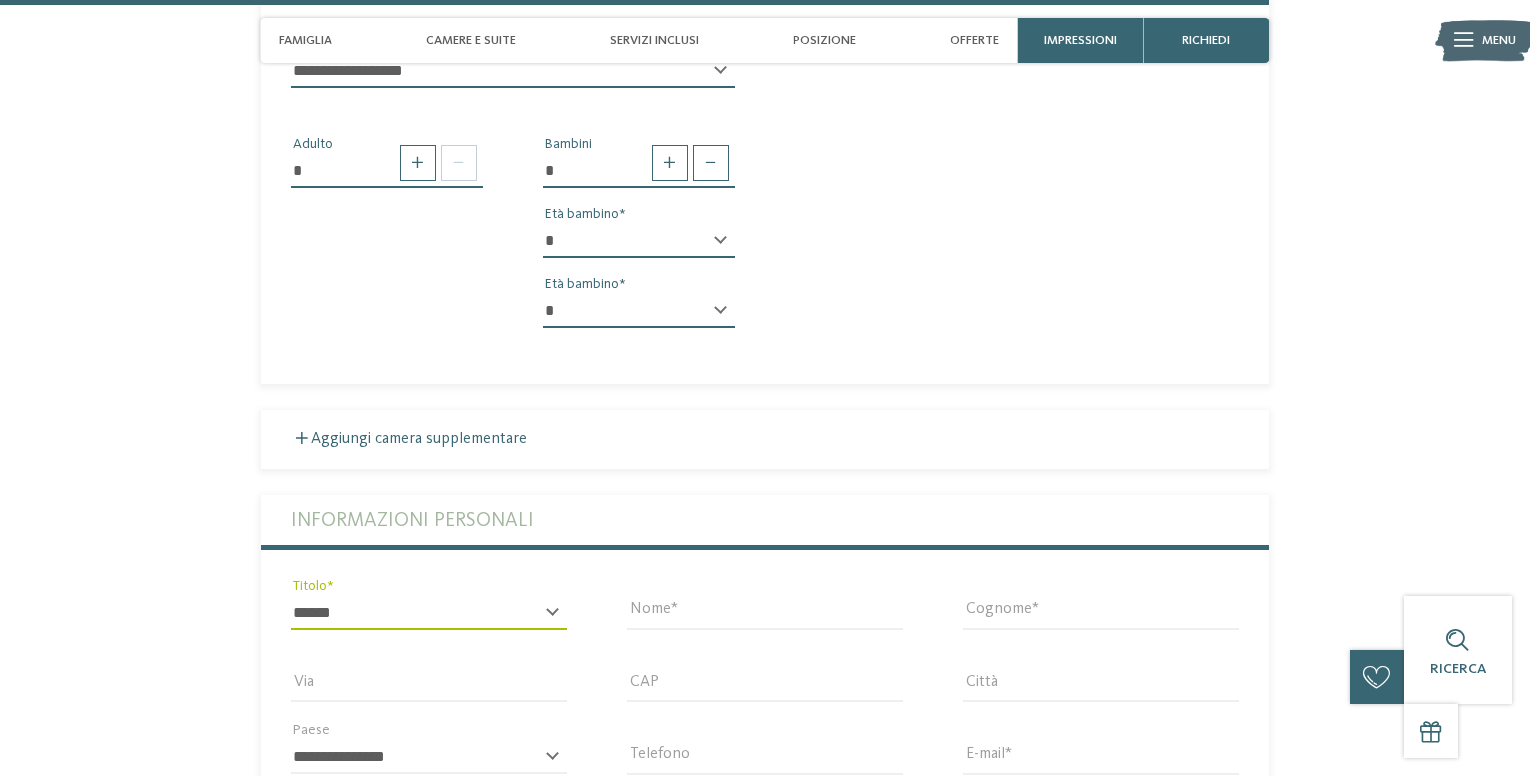 type on "********" 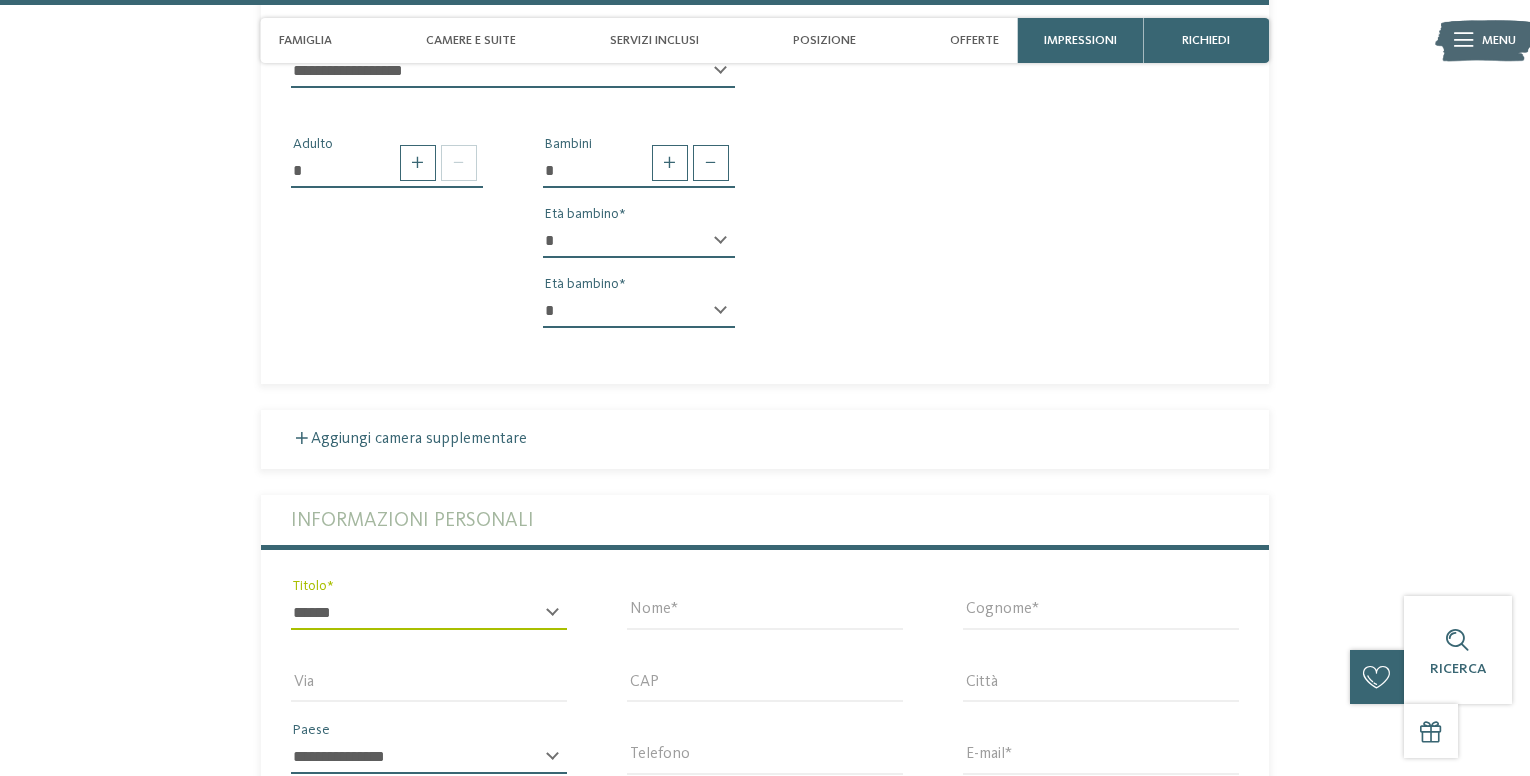 select on "**" 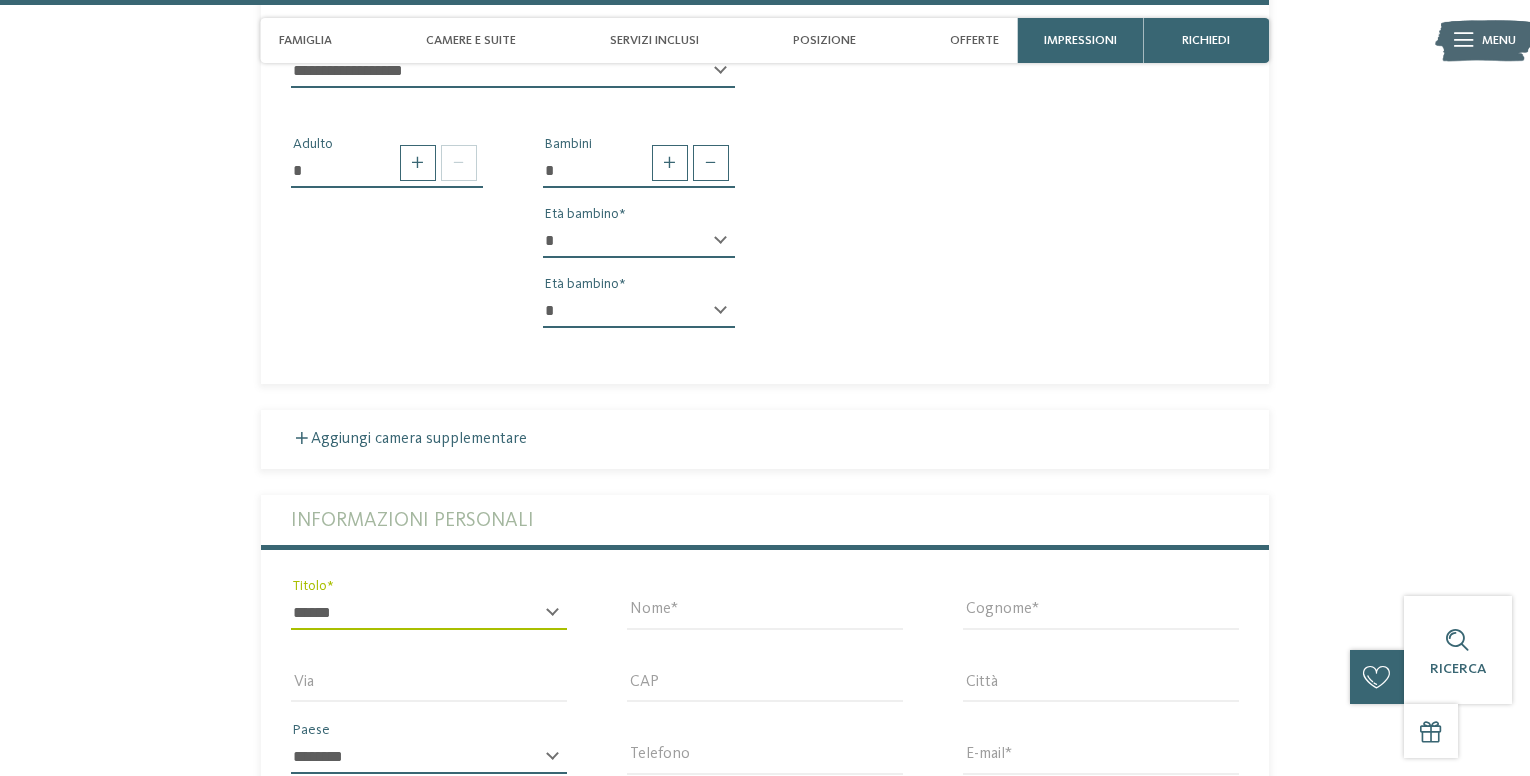 type on "**********" 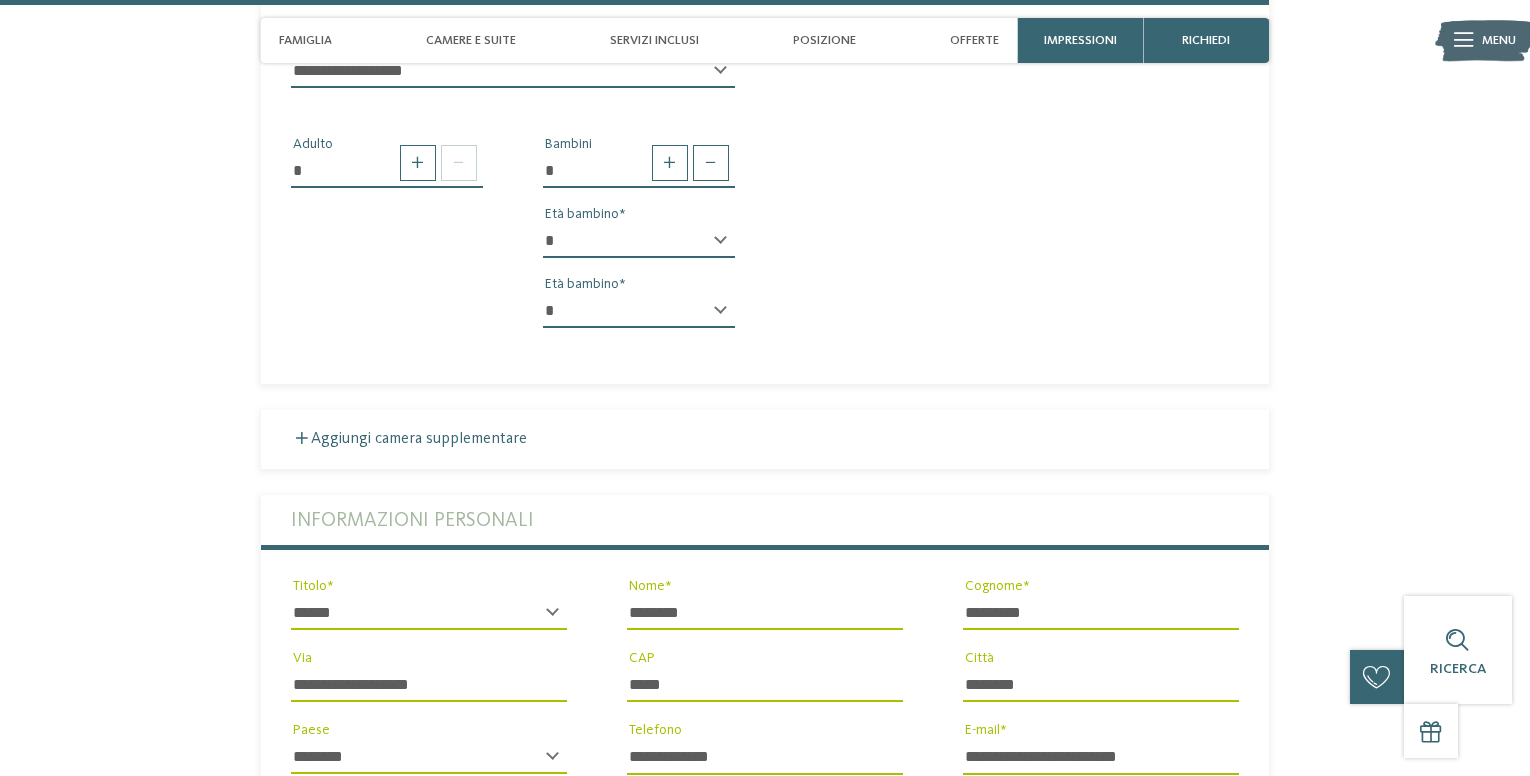 scroll, scrollTop: 5200, scrollLeft: 0, axis: vertical 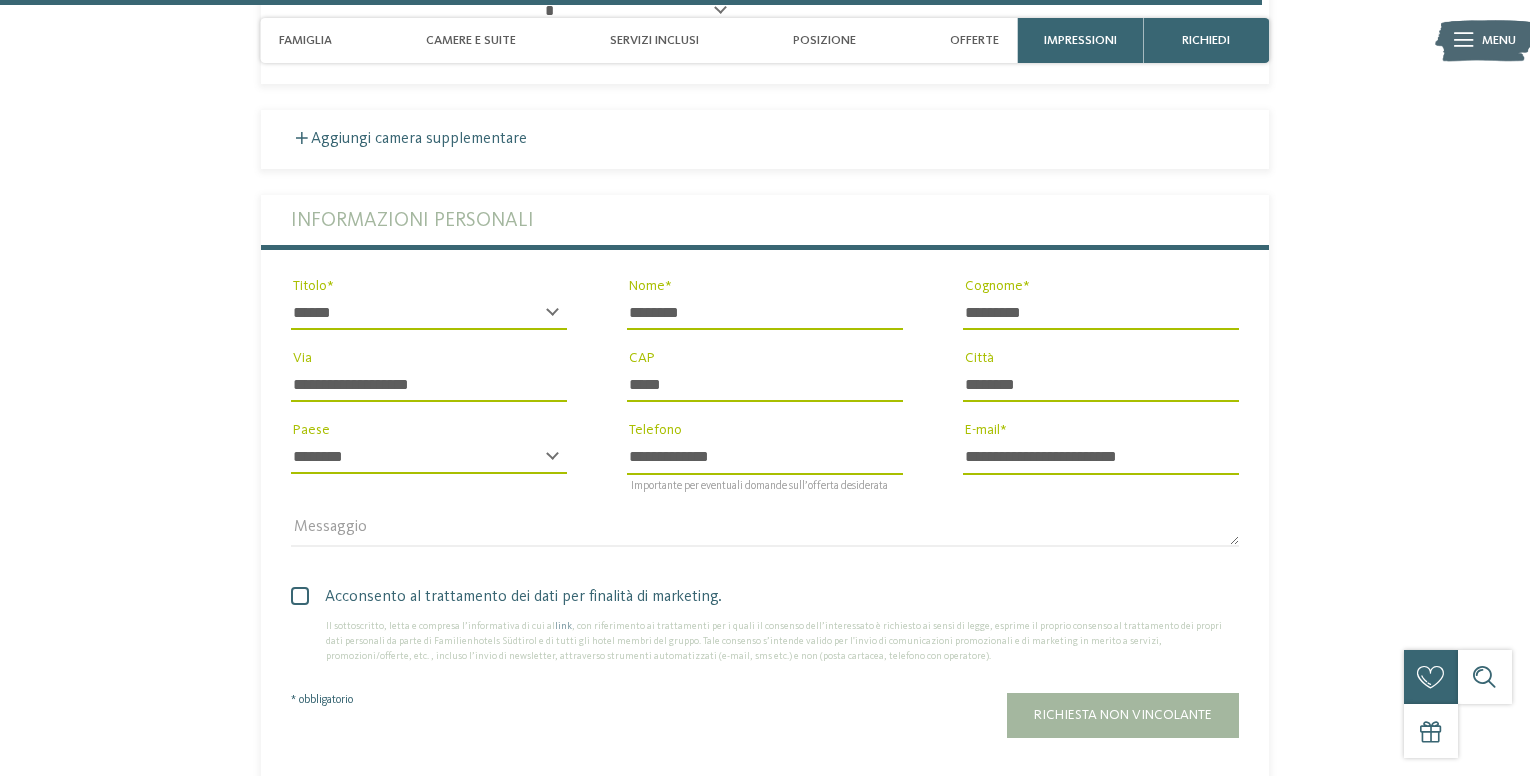 click at bounding box center [300, 596] 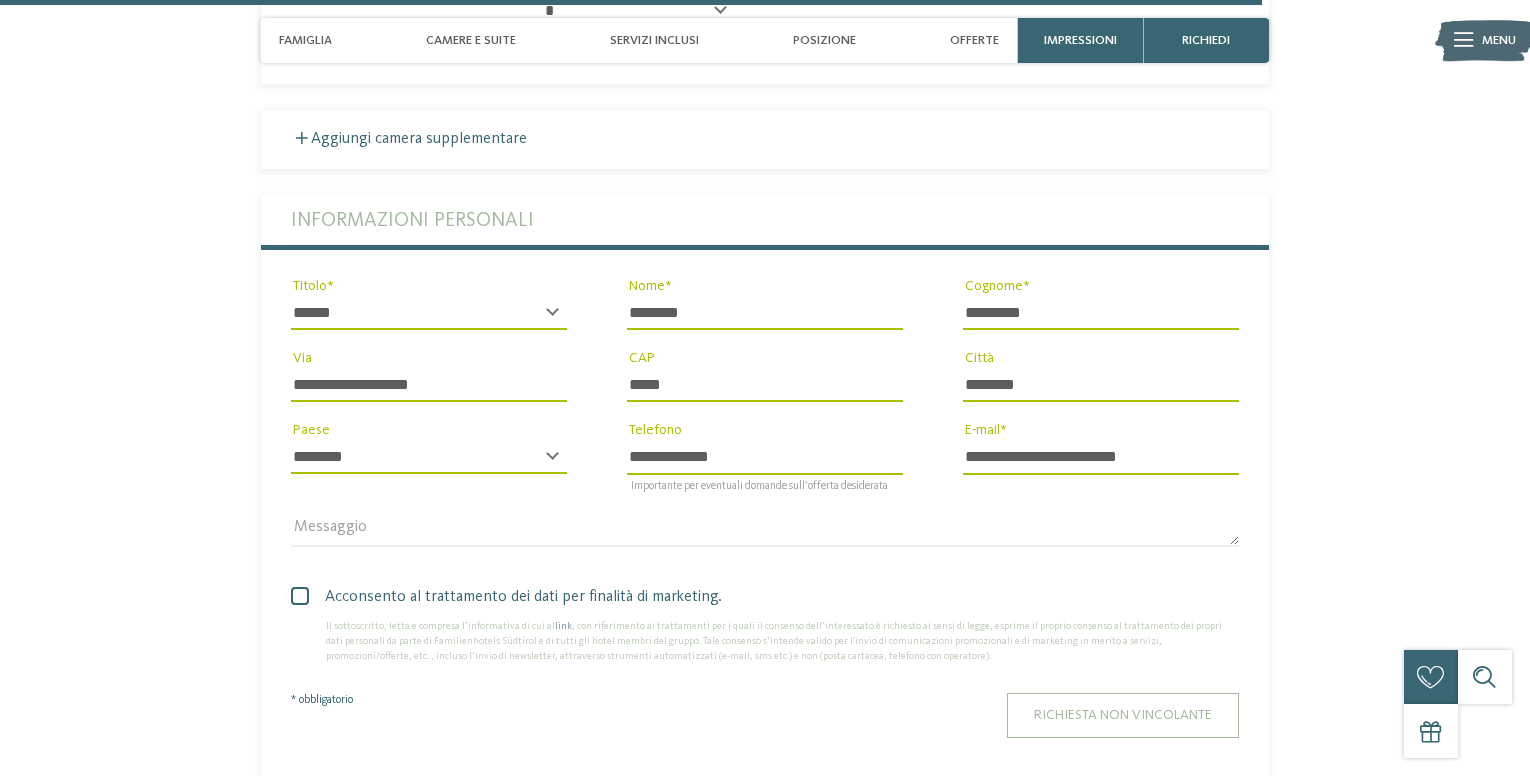 click on "Richiesta non vincolante" at bounding box center [1123, 715] 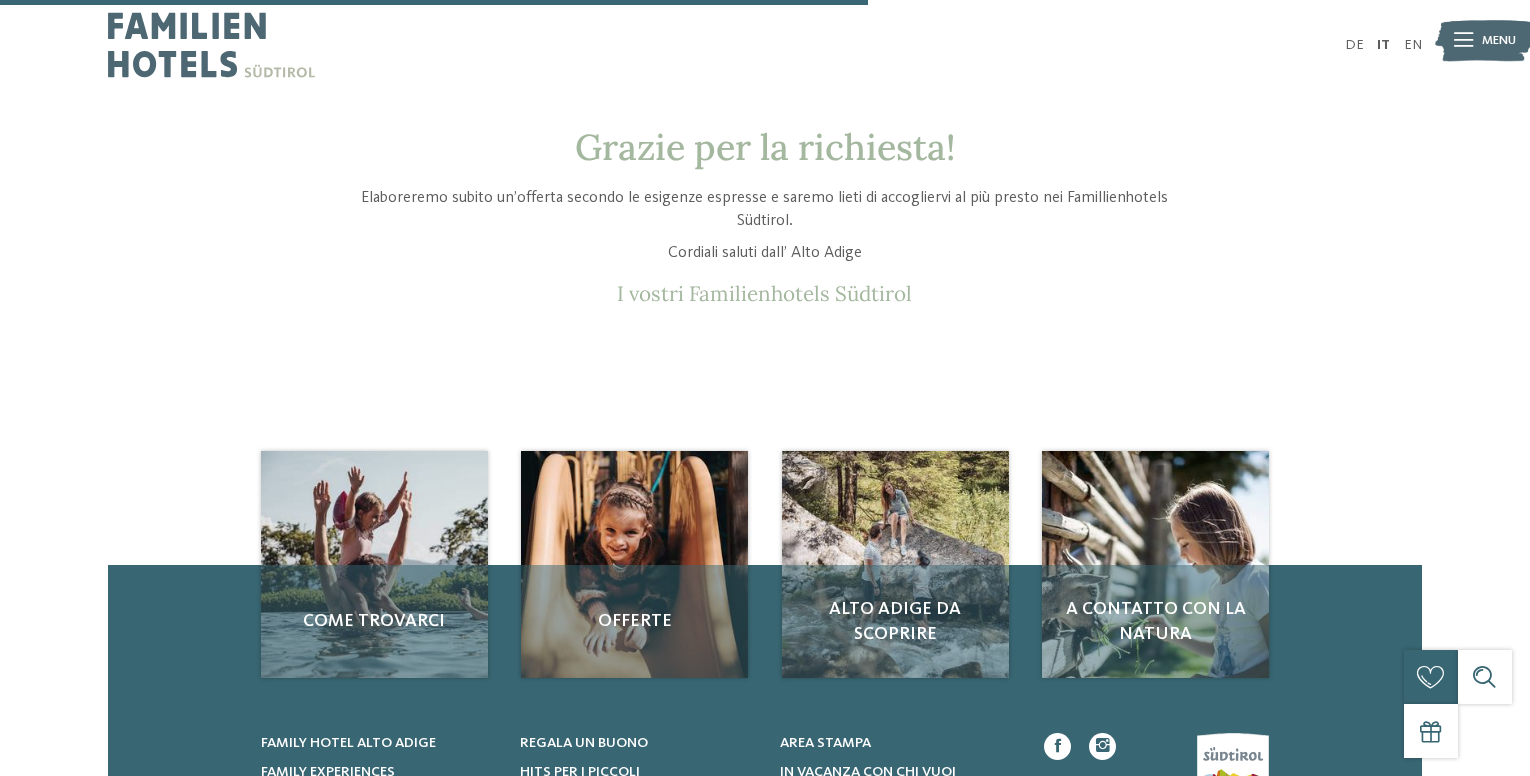 scroll, scrollTop: 300, scrollLeft: 0, axis: vertical 